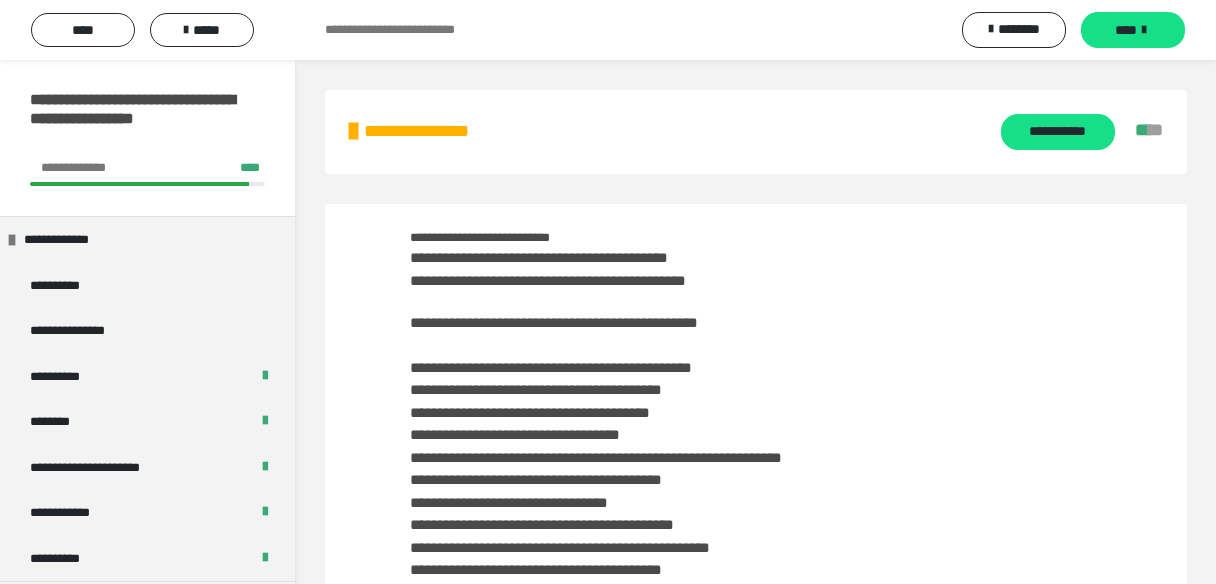 scroll, scrollTop: 4478, scrollLeft: 0, axis: vertical 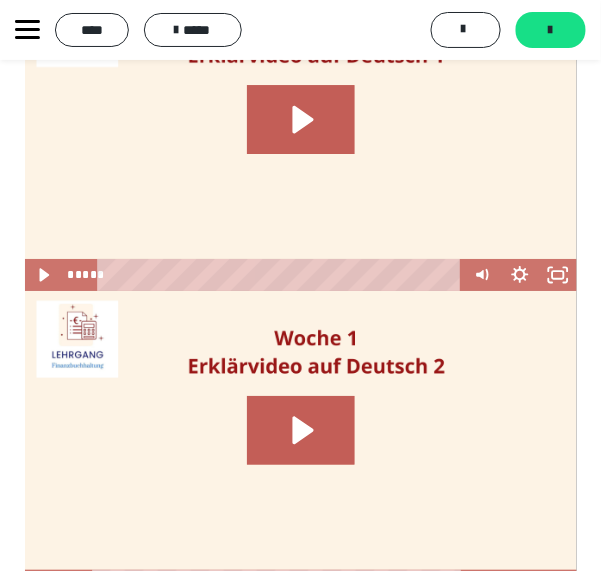 click 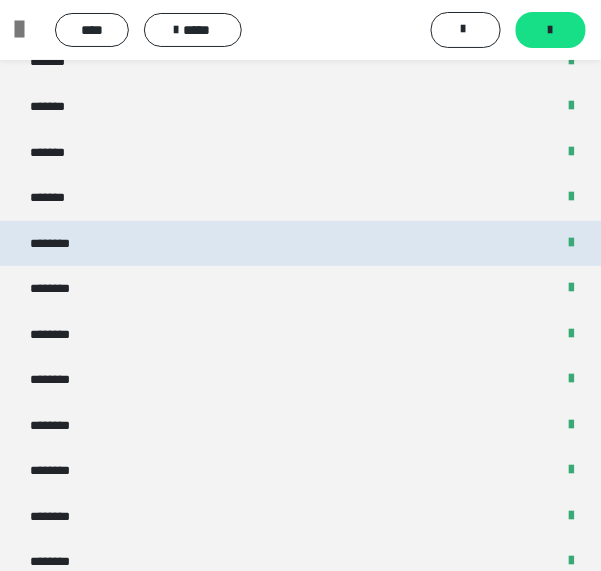 scroll, scrollTop: 1282, scrollLeft: 0, axis: vertical 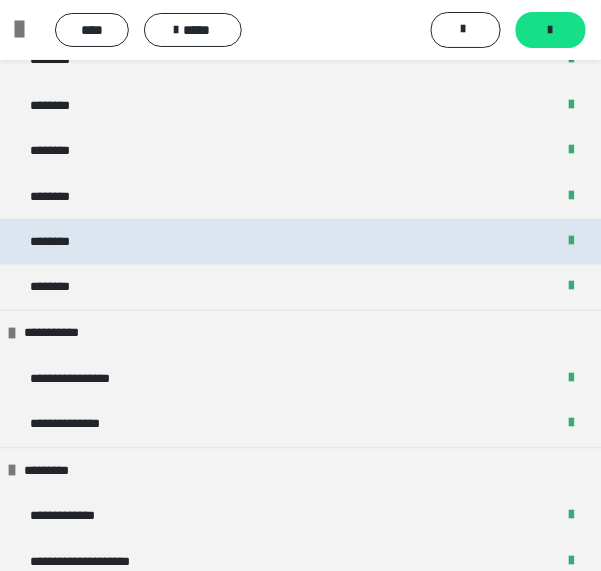 click on "********" at bounding box center [60, 242] 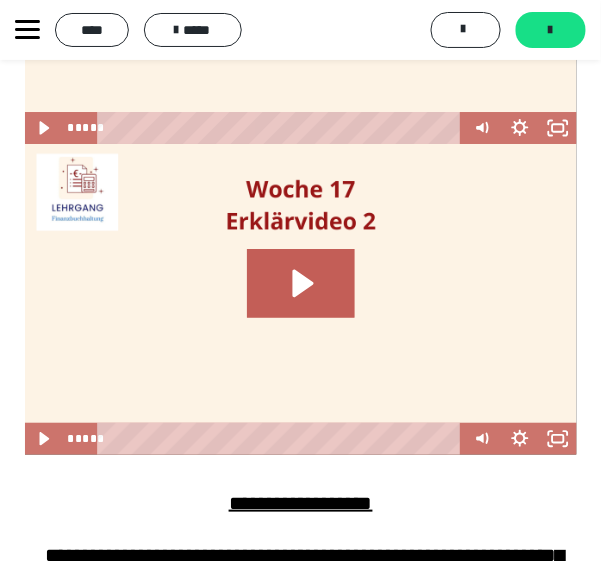 scroll, scrollTop: 2036, scrollLeft: 0, axis: vertical 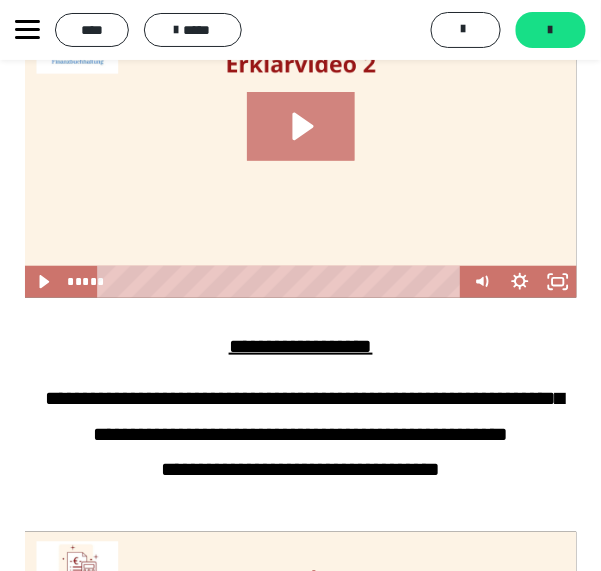 click 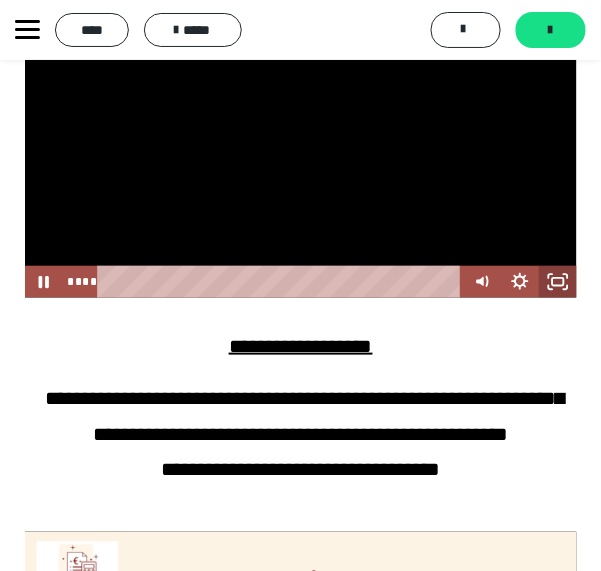 click 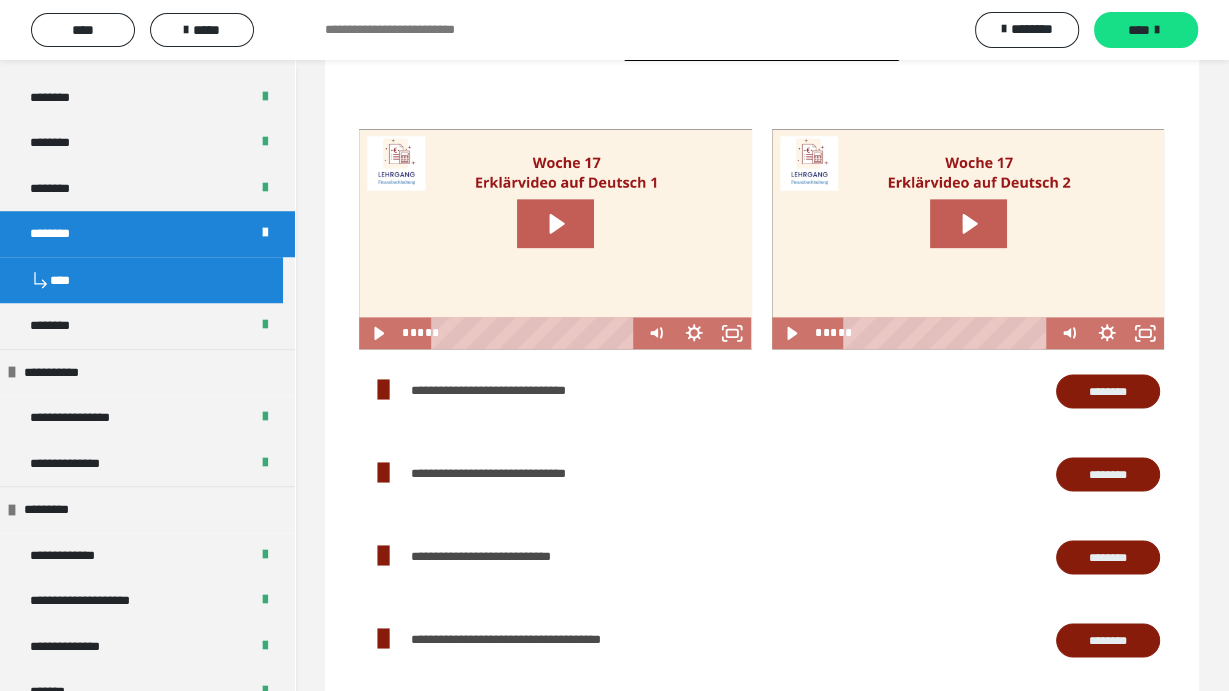 type 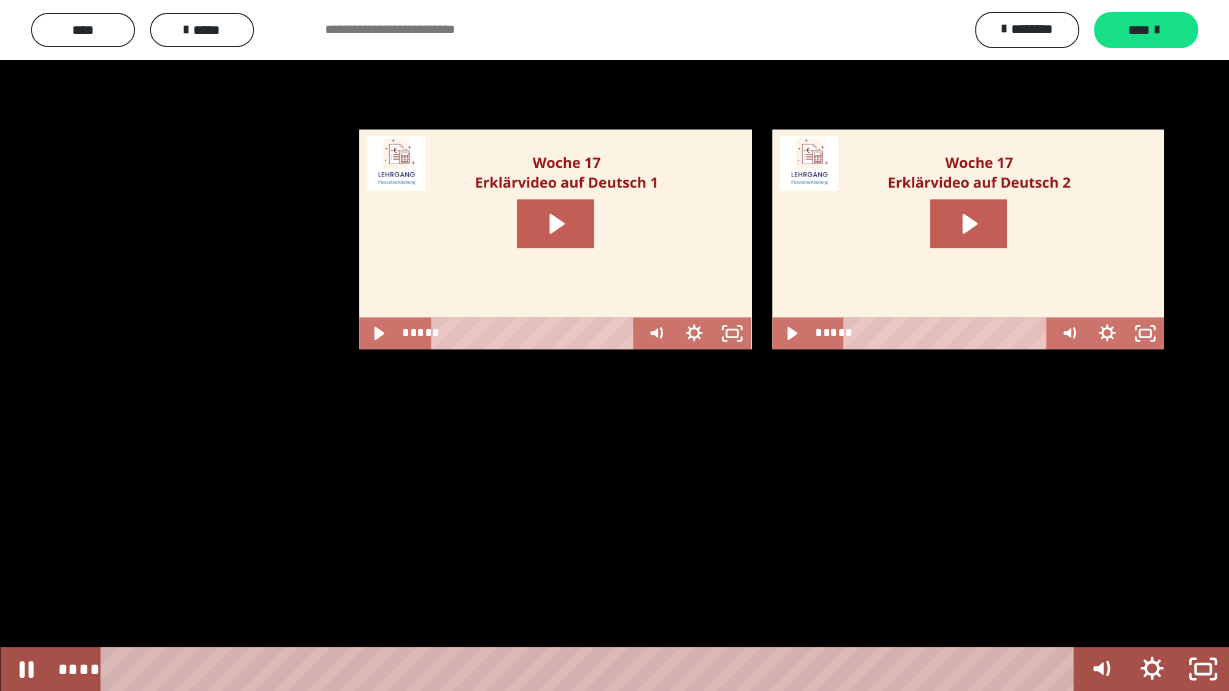 click at bounding box center (614, 345) 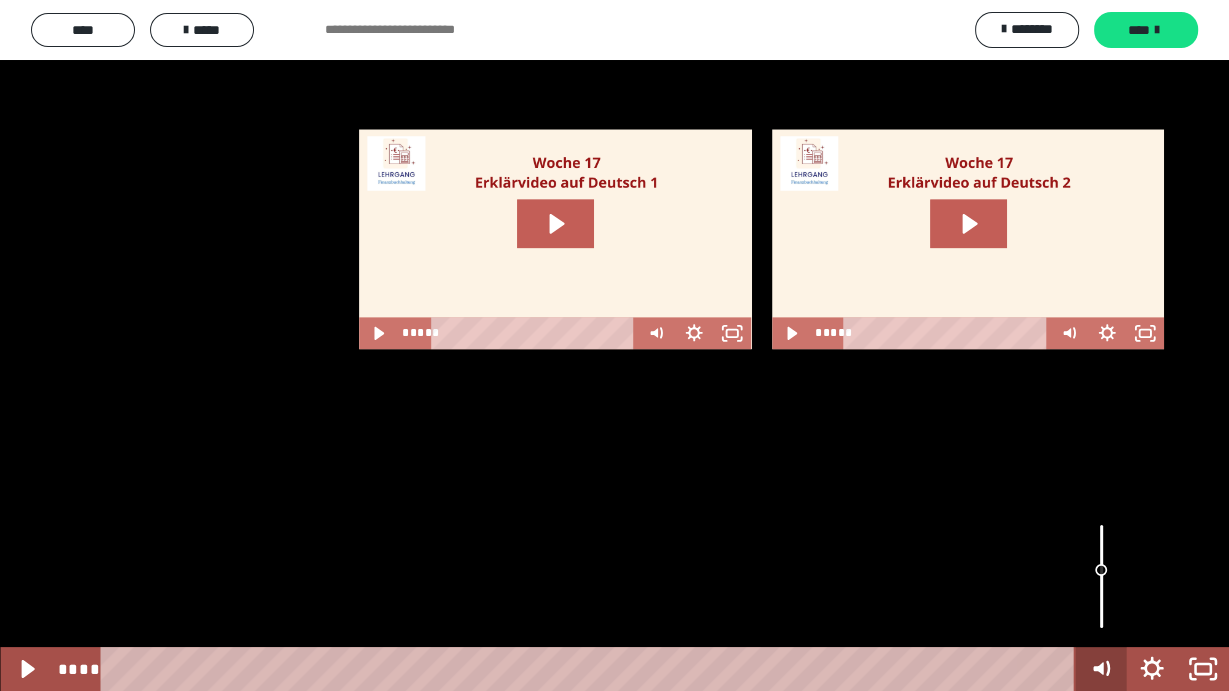 click 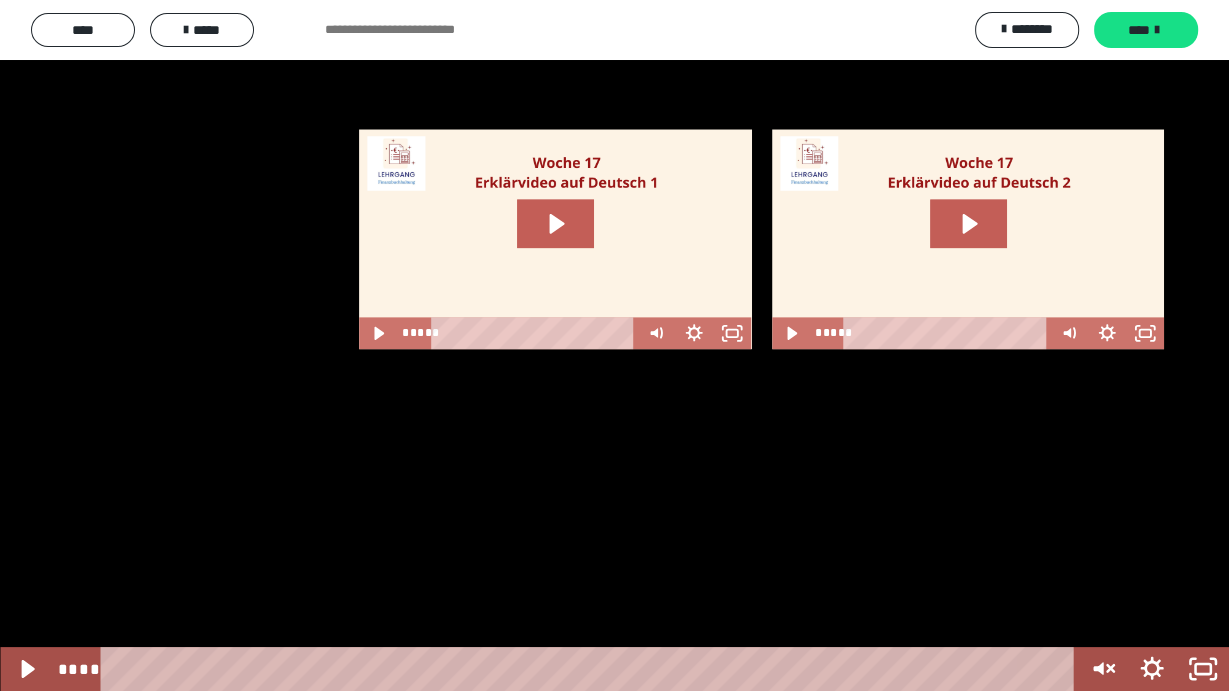 click at bounding box center [614, 345] 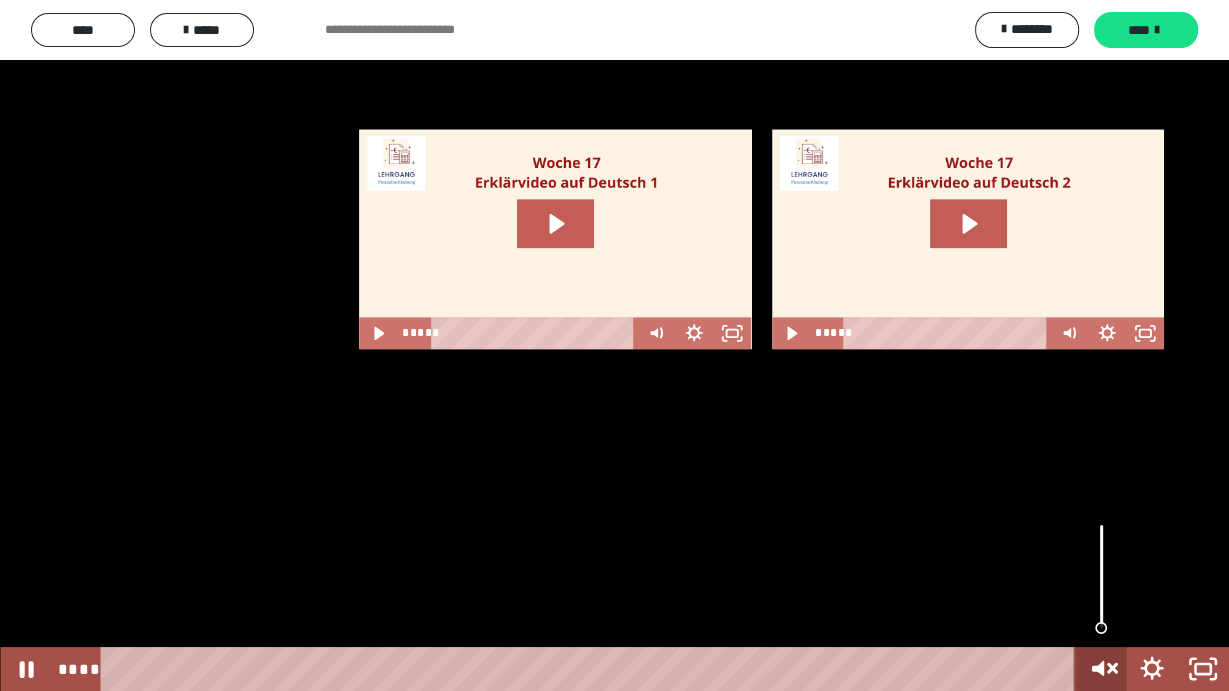 click 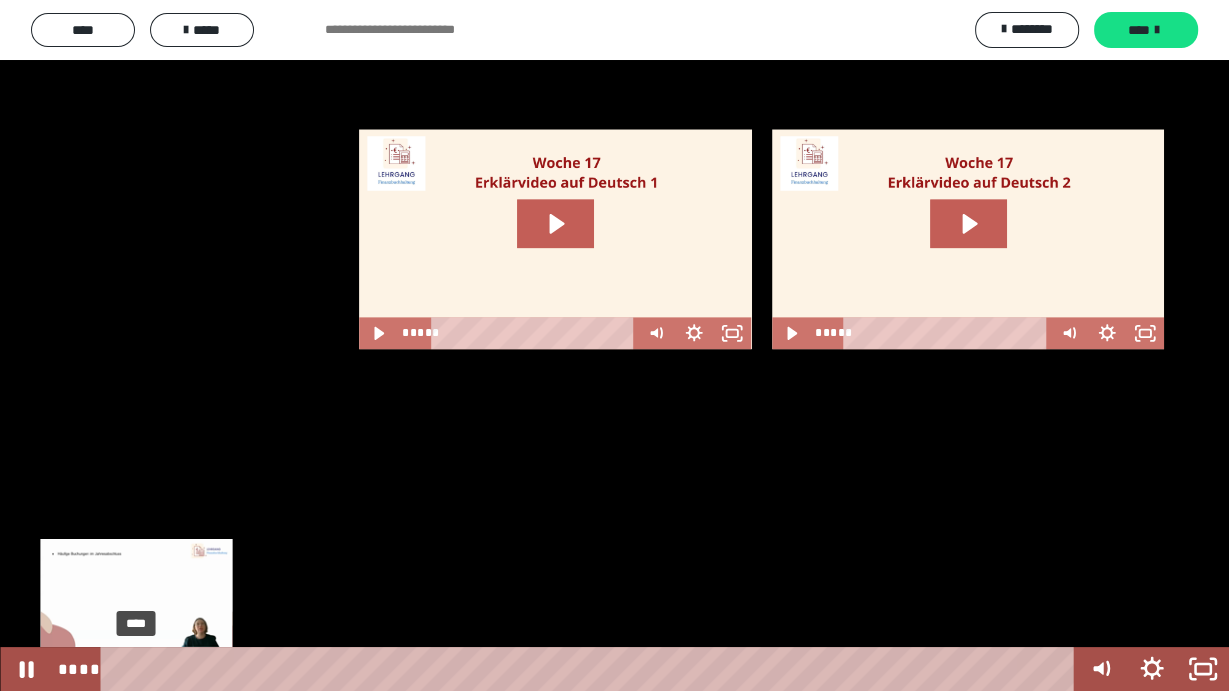 click on "****" at bounding box center [590, 669] 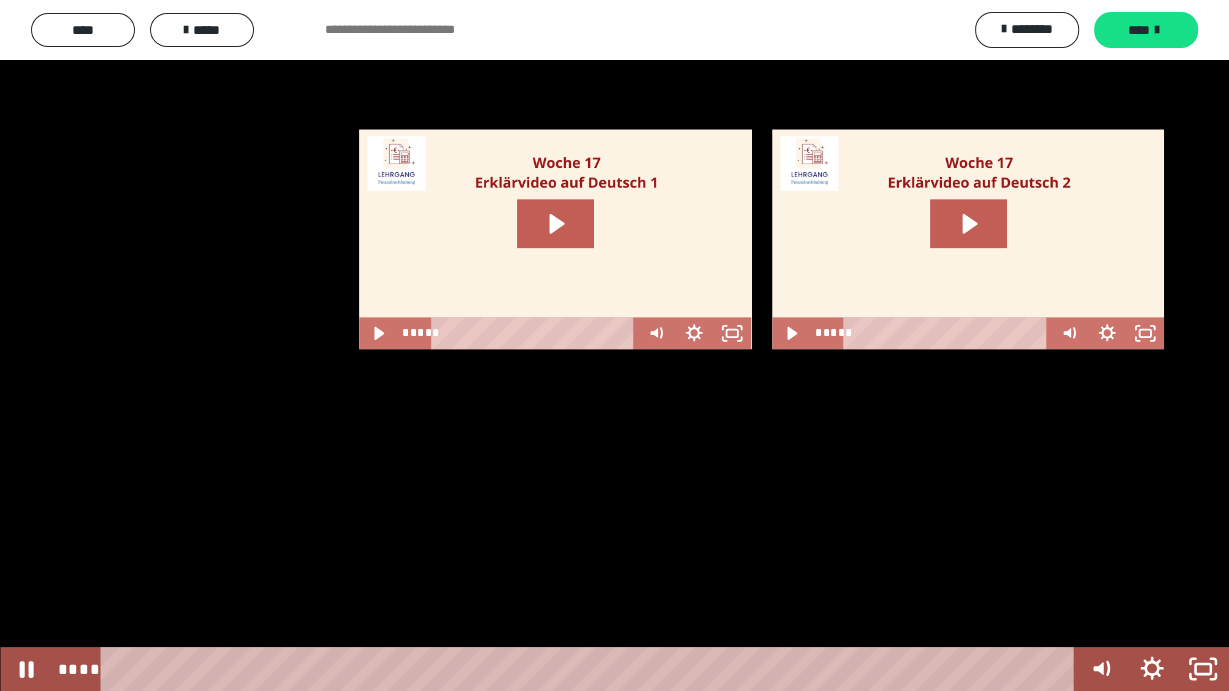 click at bounding box center (614, 345) 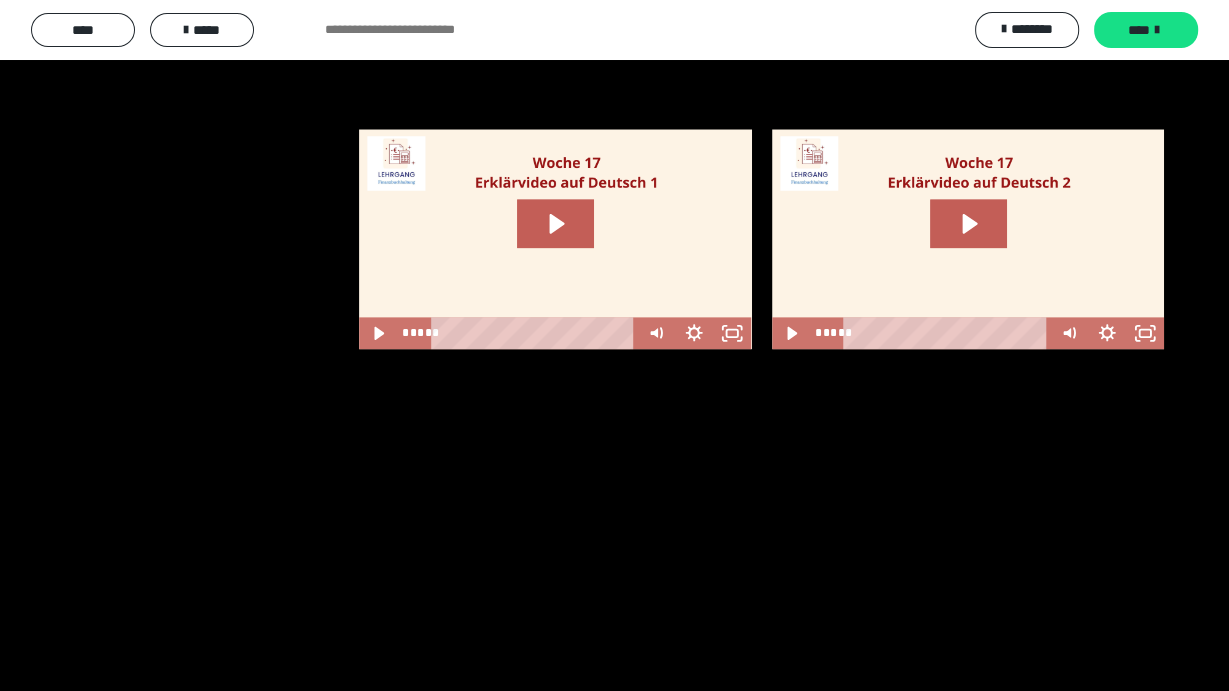 click at bounding box center (614, 345) 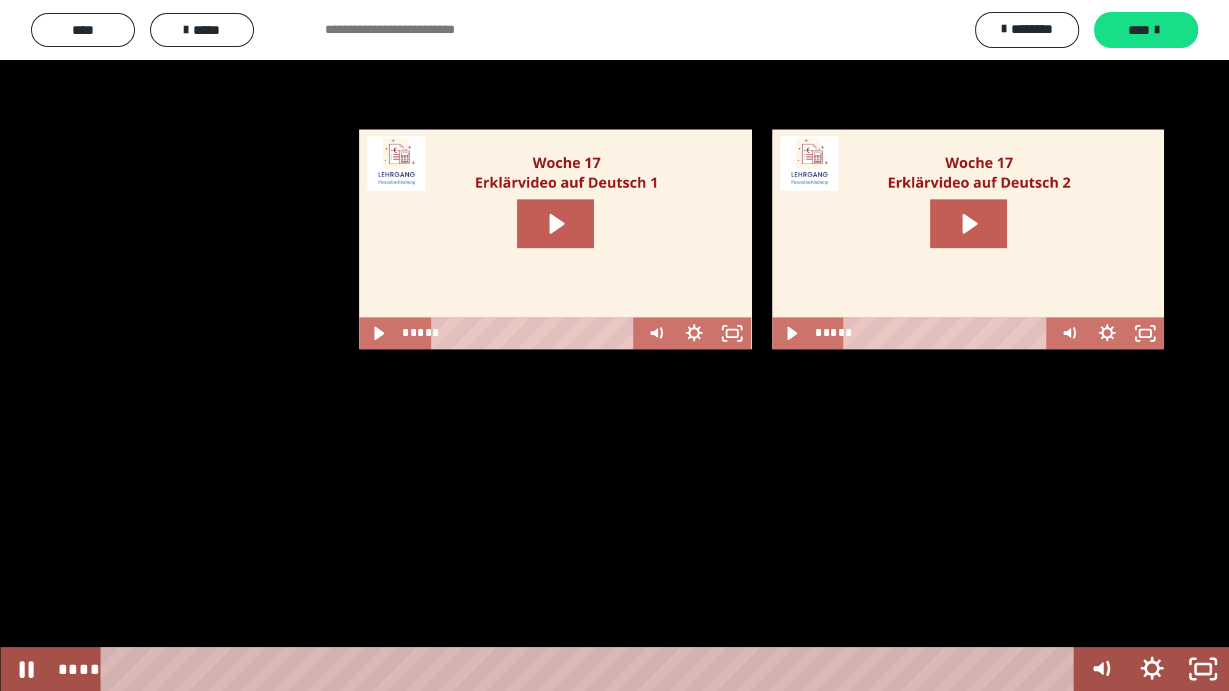 click at bounding box center (614, 345) 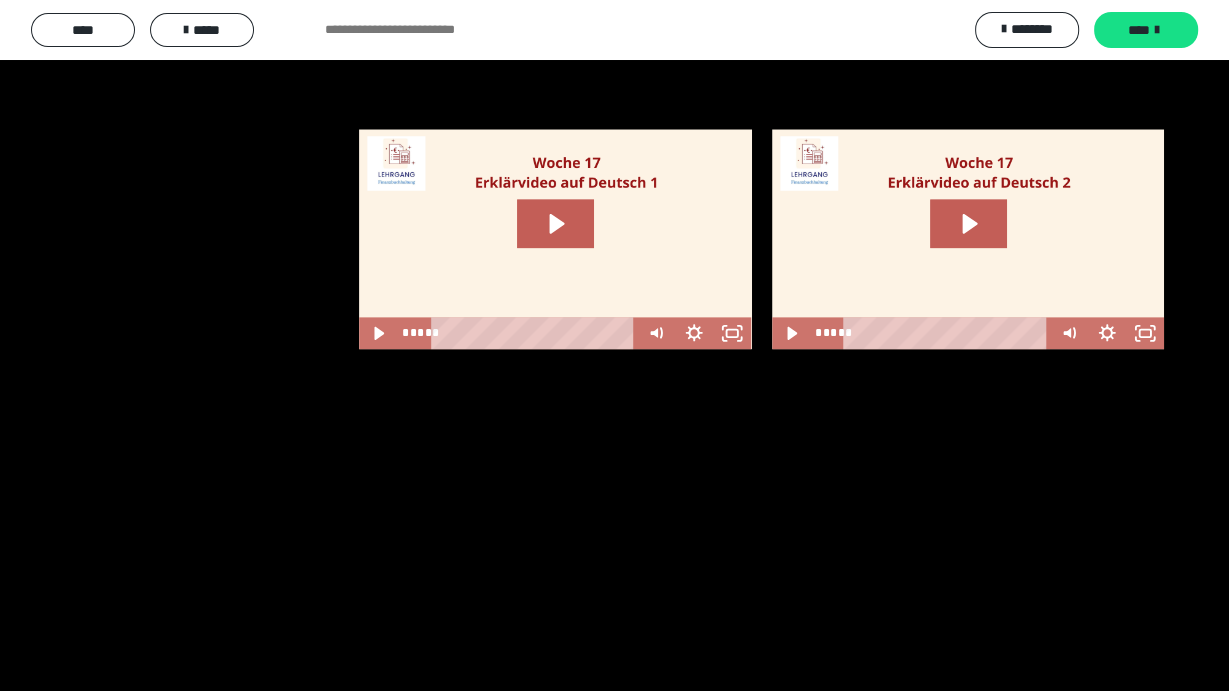 click at bounding box center [614, 345] 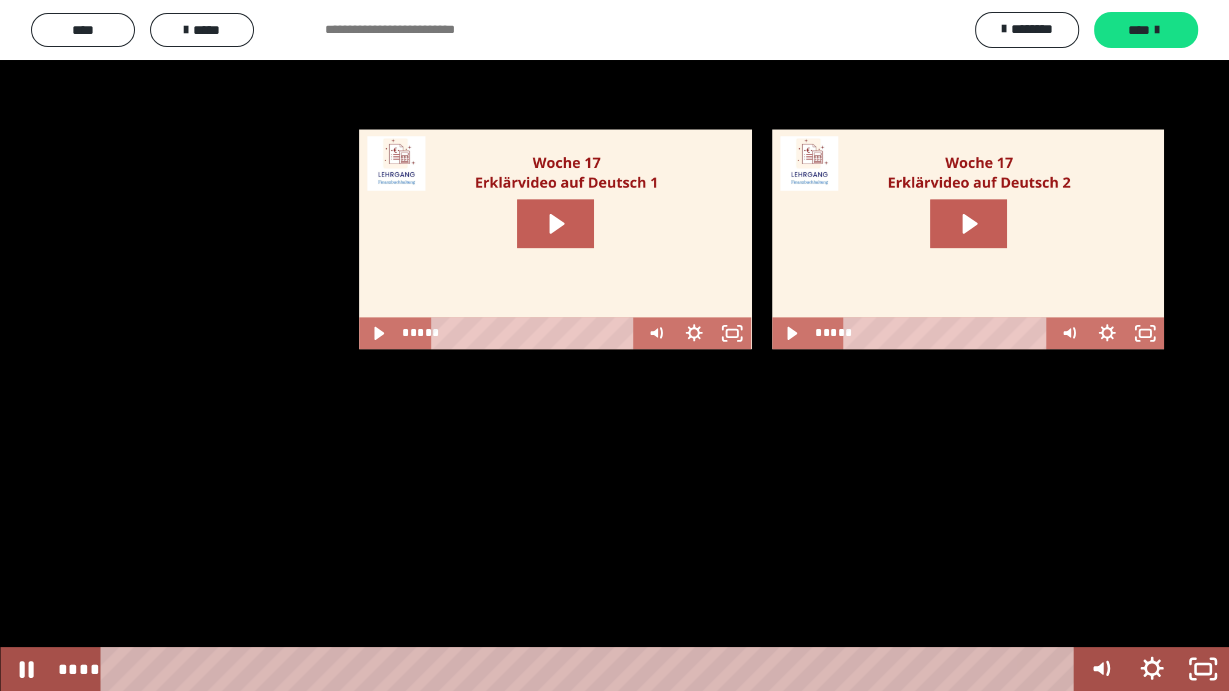 click at bounding box center (614, 345) 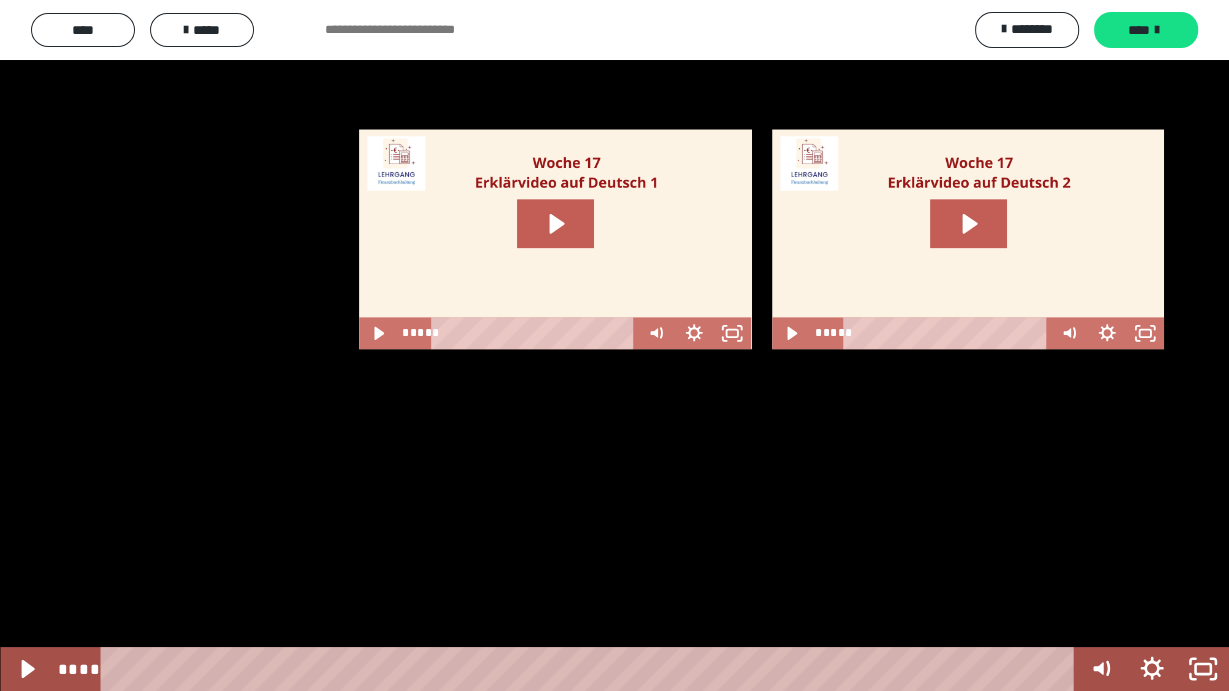 click at bounding box center (614, 345) 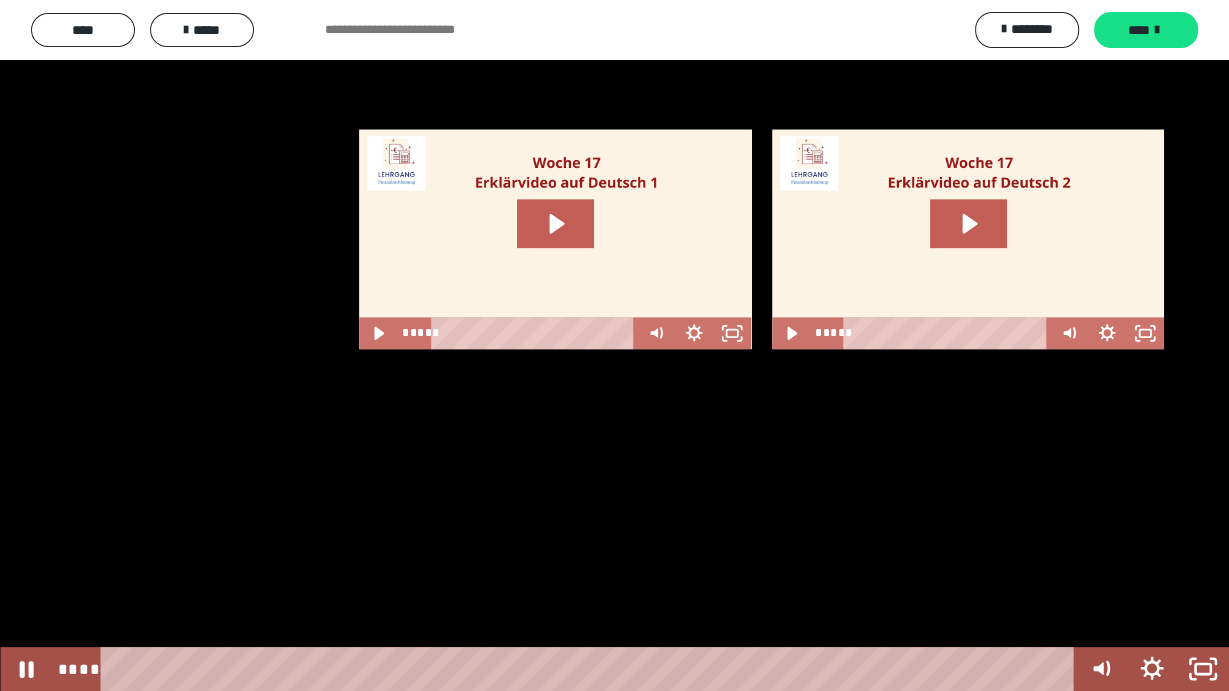 click at bounding box center (614, 345) 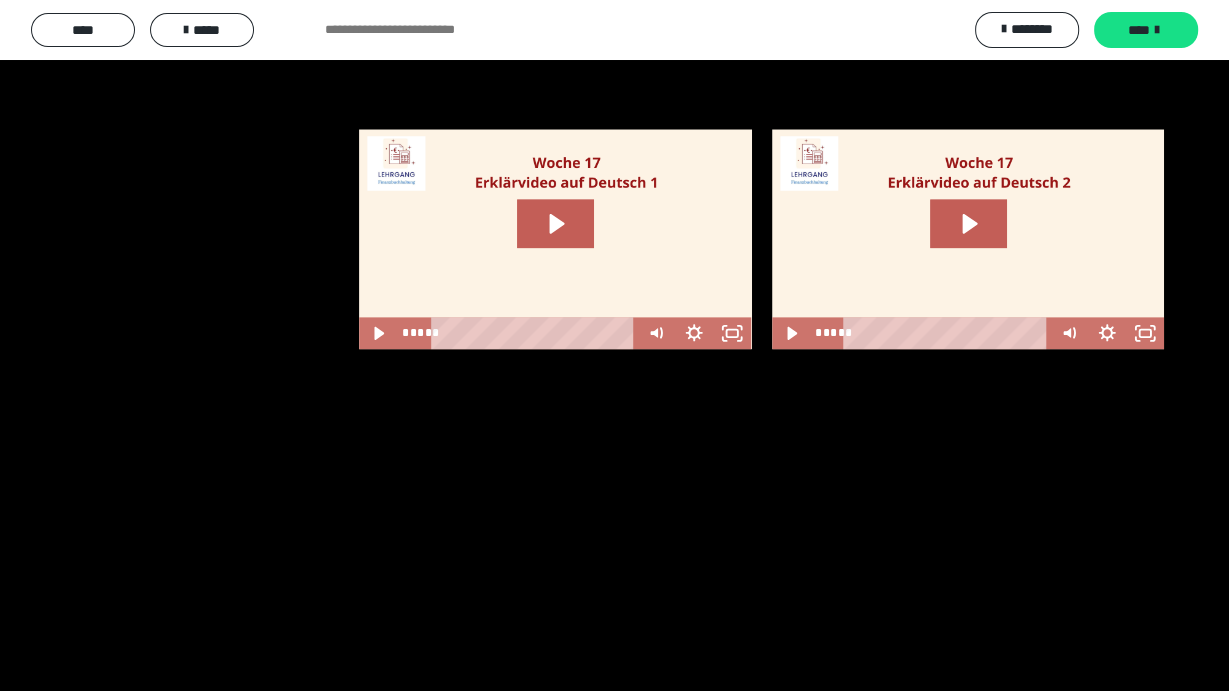 click at bounding box center [614, 345] 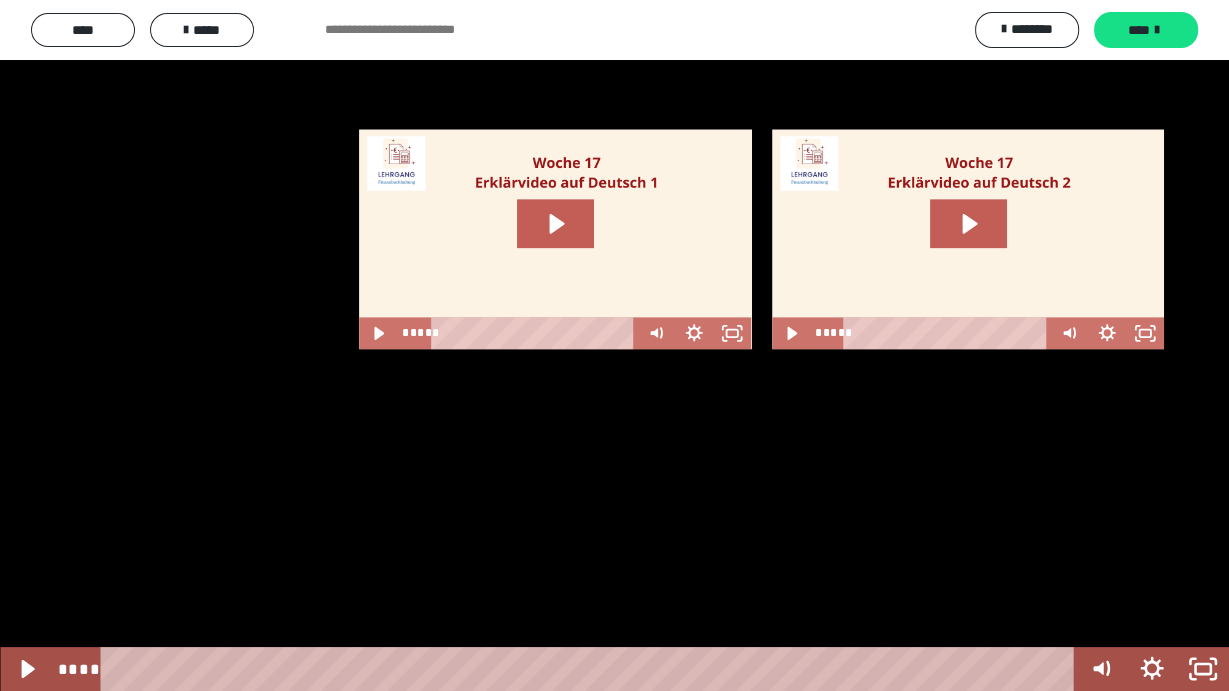 click at bounding box center (614, 345) 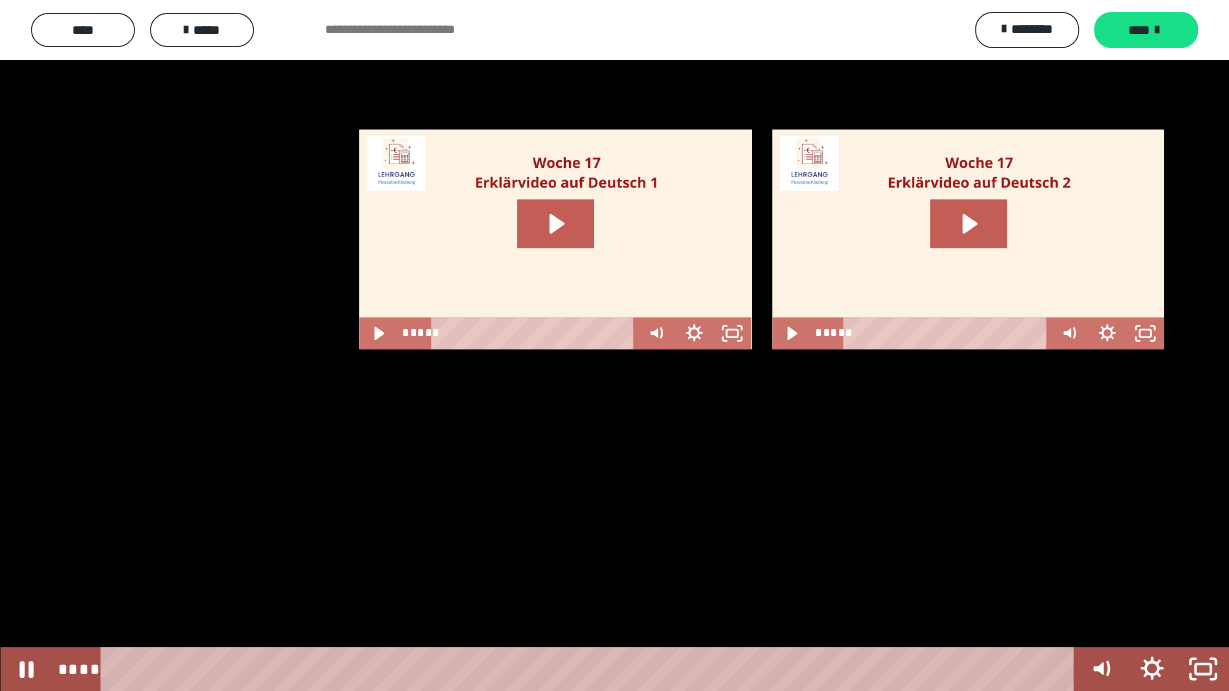 click at bounding box center (614, 345) 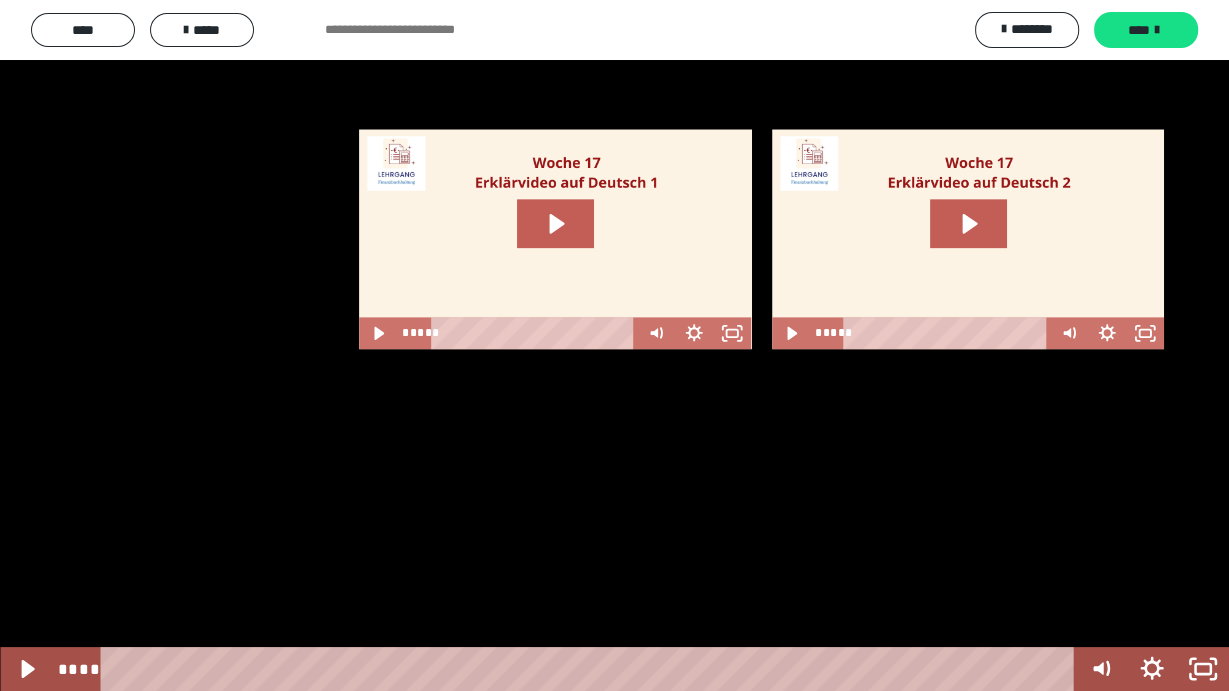 click at bounding box center (614, 345) 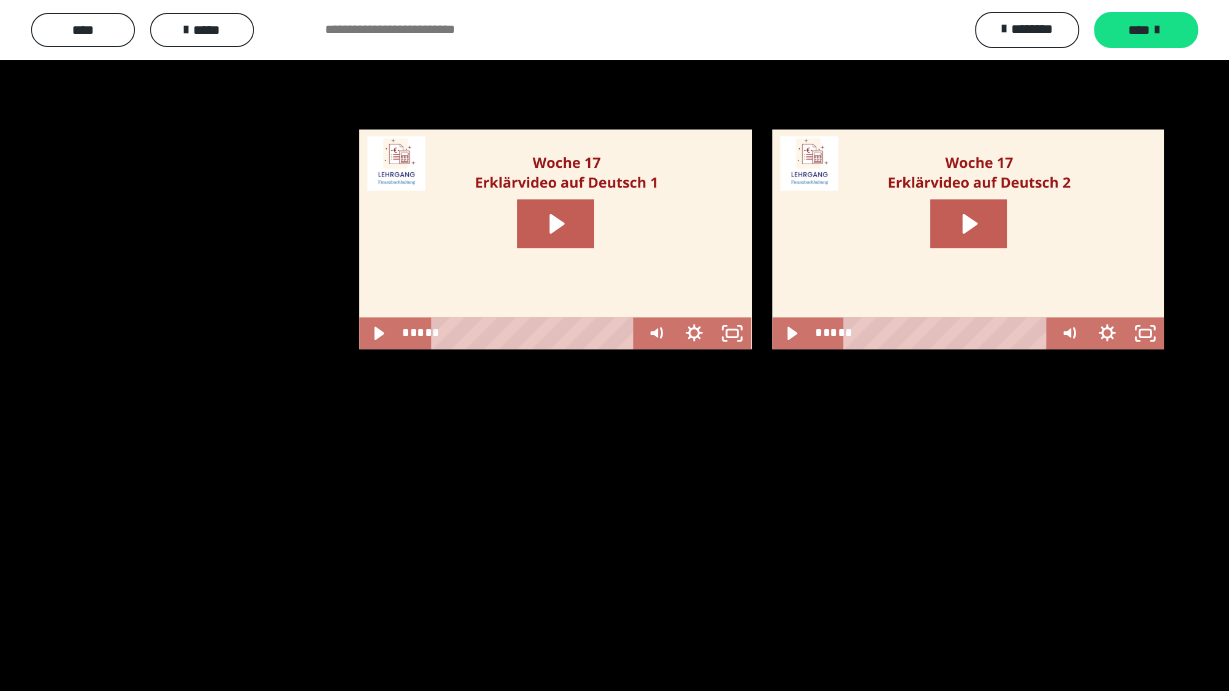 click at bounding box center [614, 345] 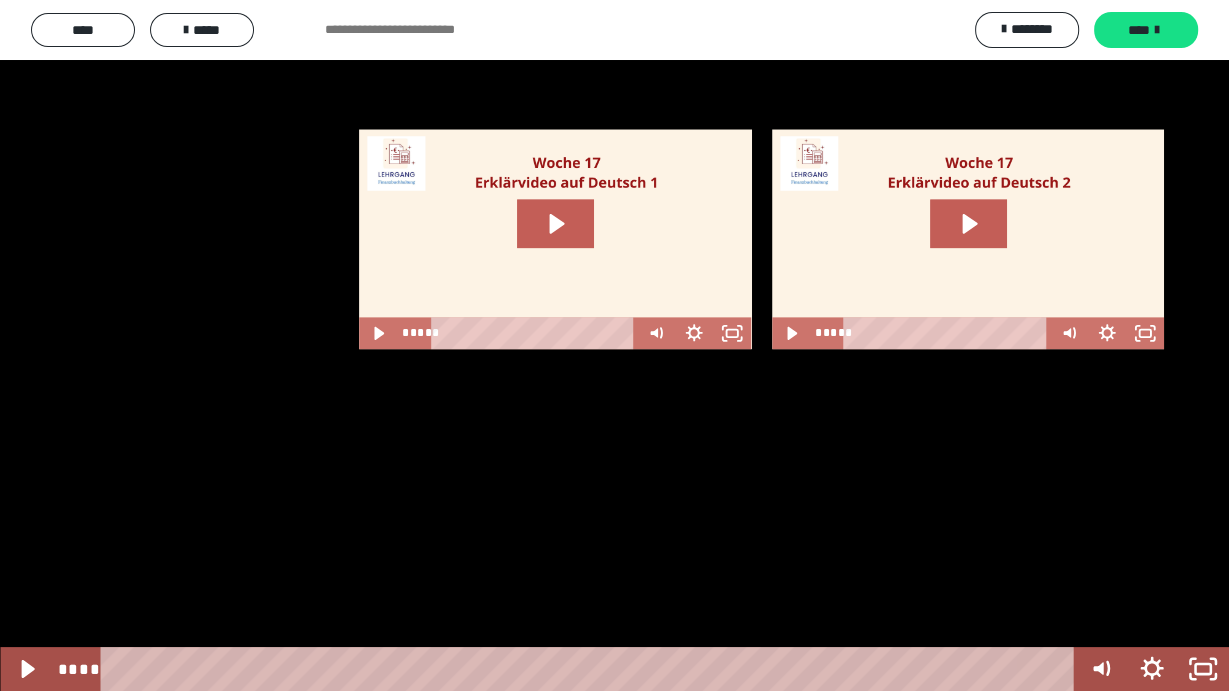 click at bounding box center (614, 345) 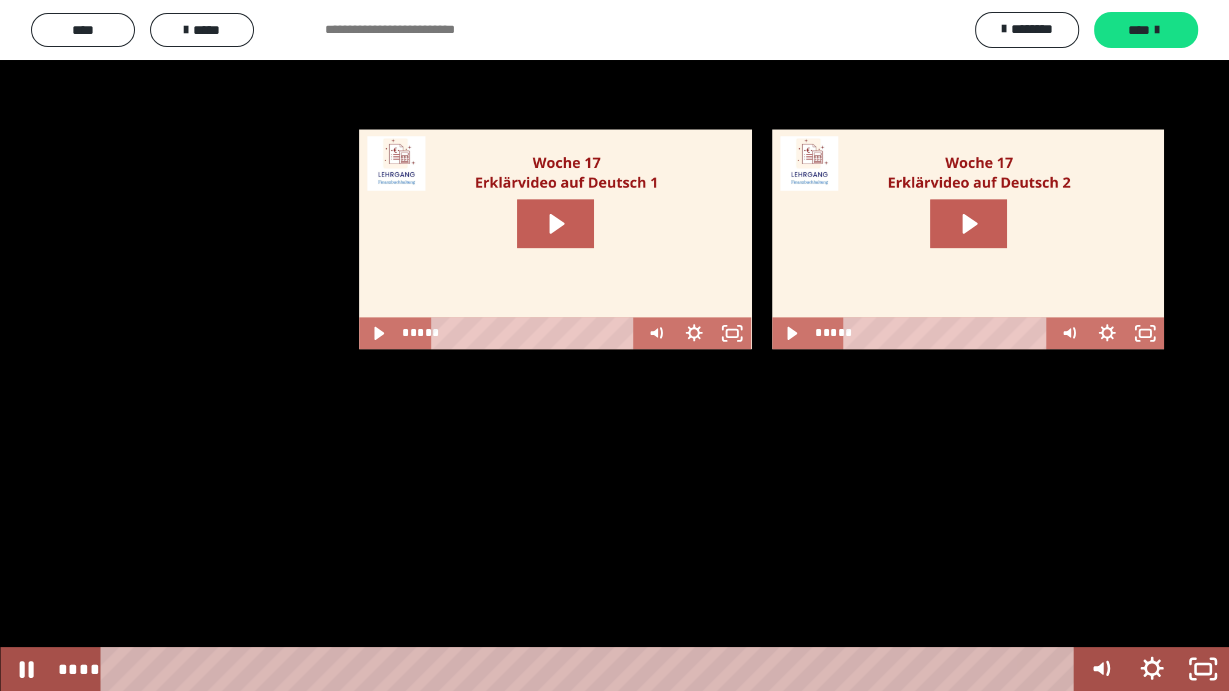click at bounding box center [614, 345] 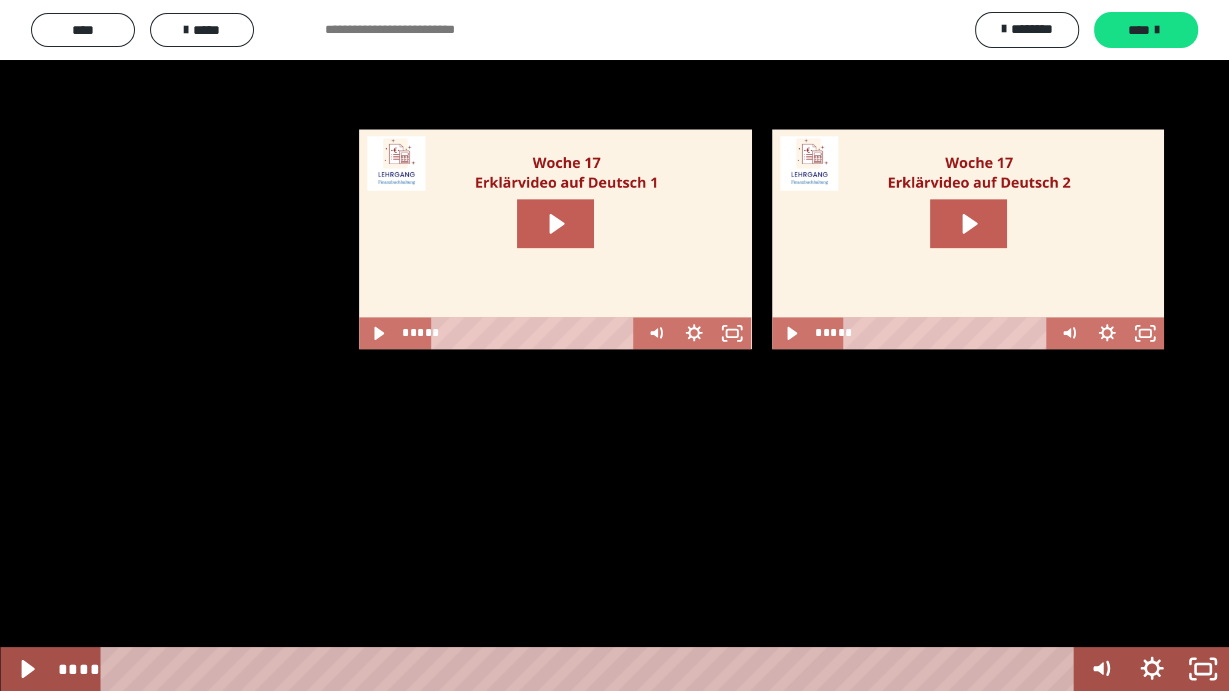 click at bounding box center [614, 345] 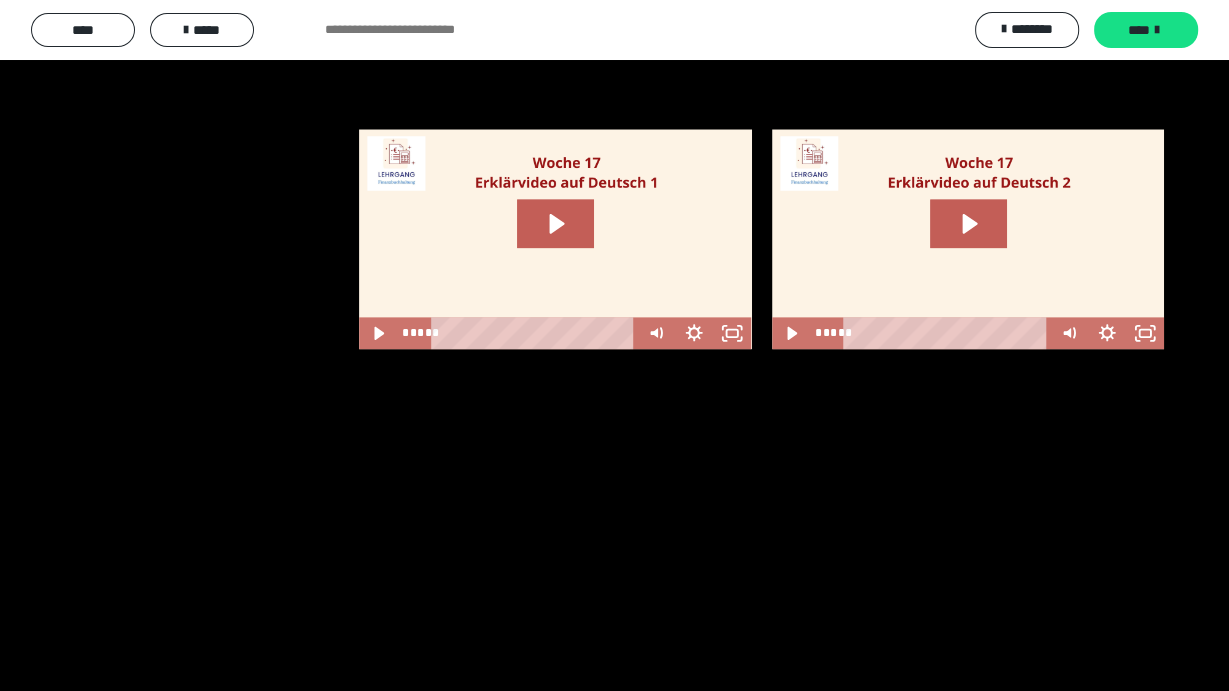 click at bounding box center [614, 345] 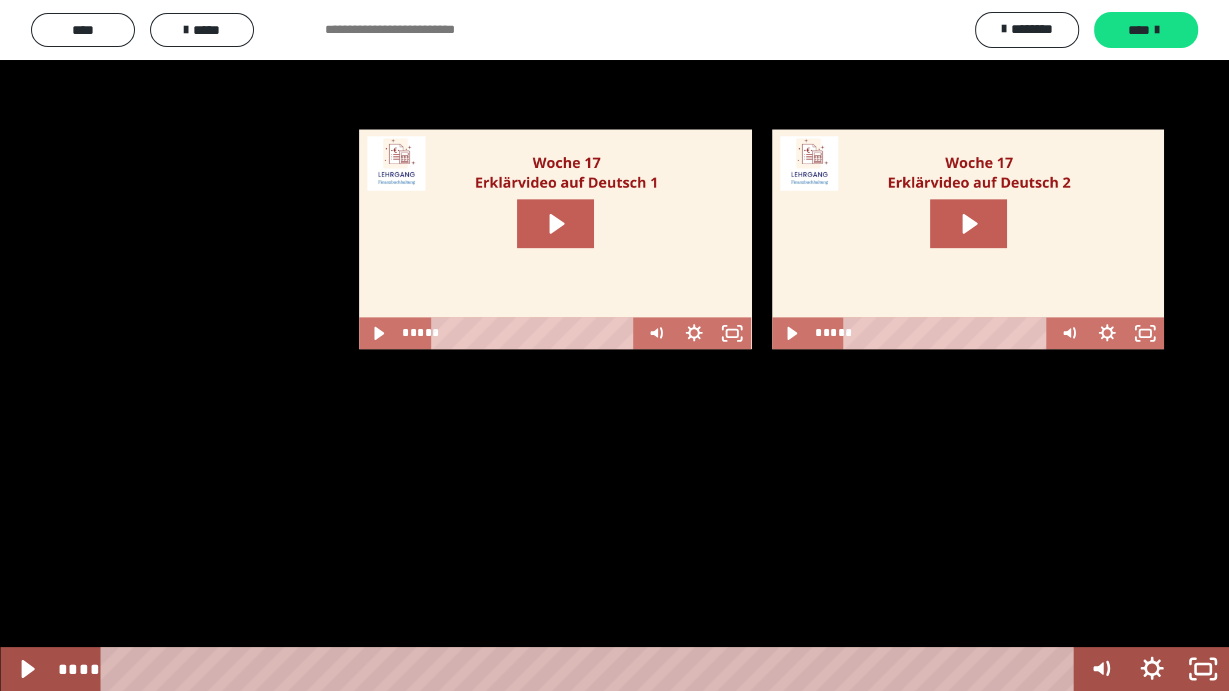 click at bounding box center (614, 345) 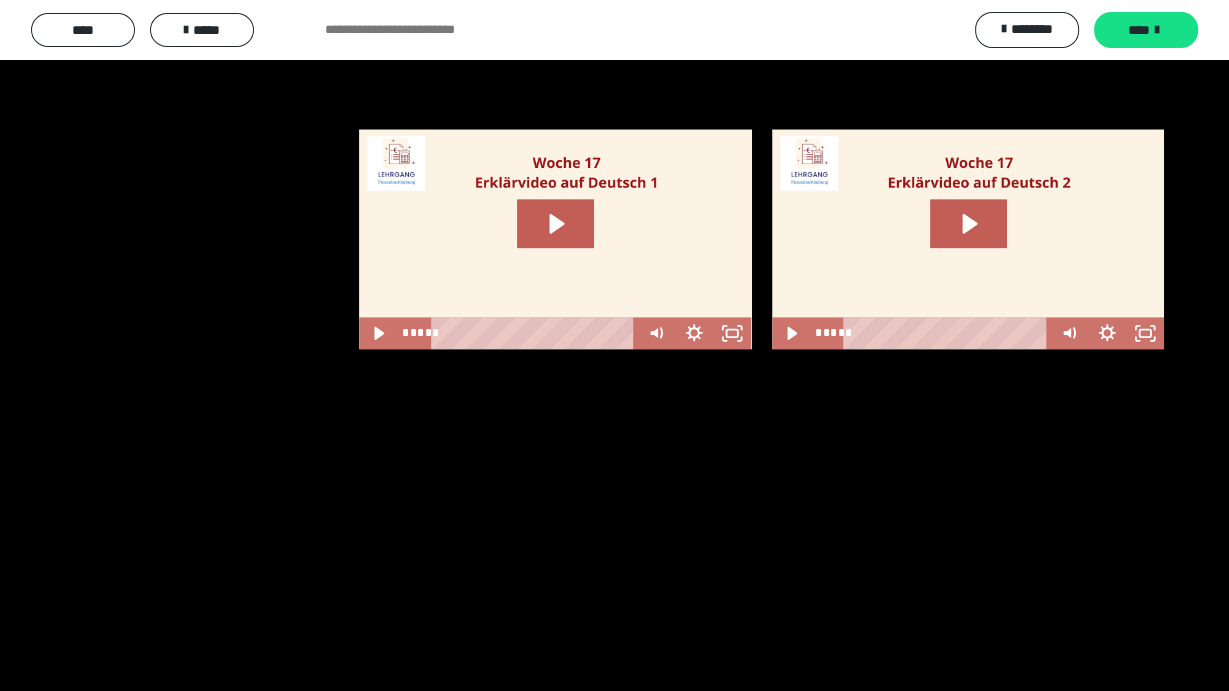 click at bounding box center (614, 345) 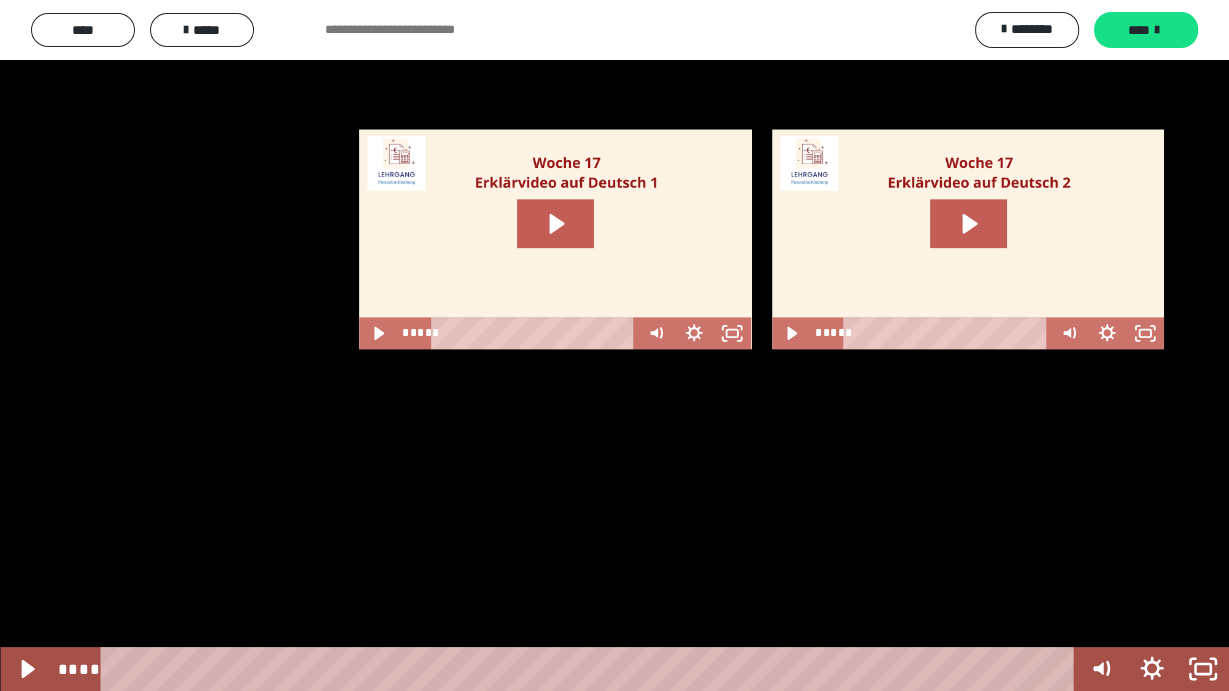 click at bounding box center (614, 345) 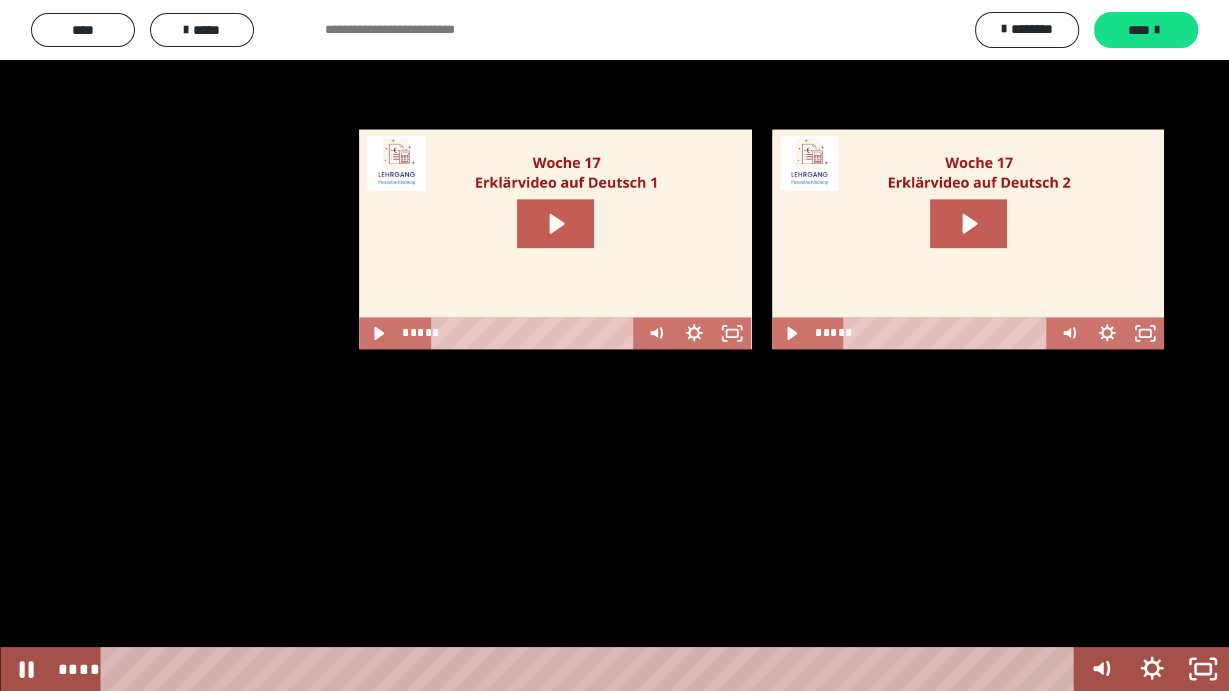 click at bounding box center (614, 345) 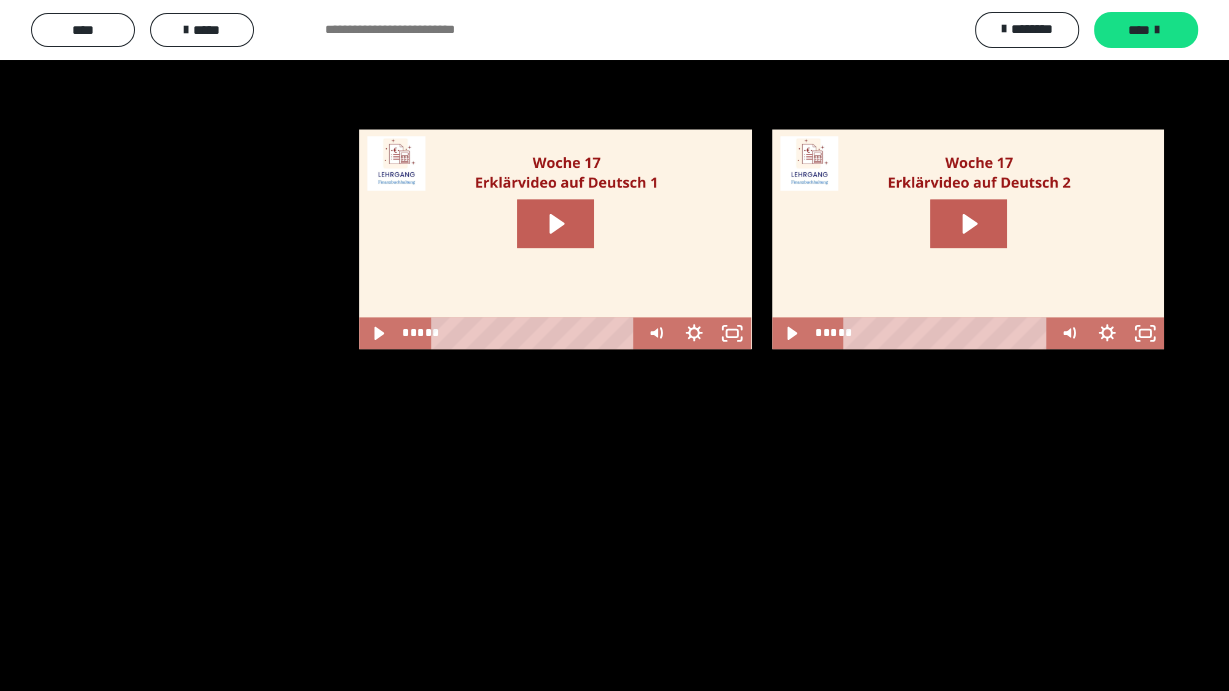 click at bounding box center [614, 345] 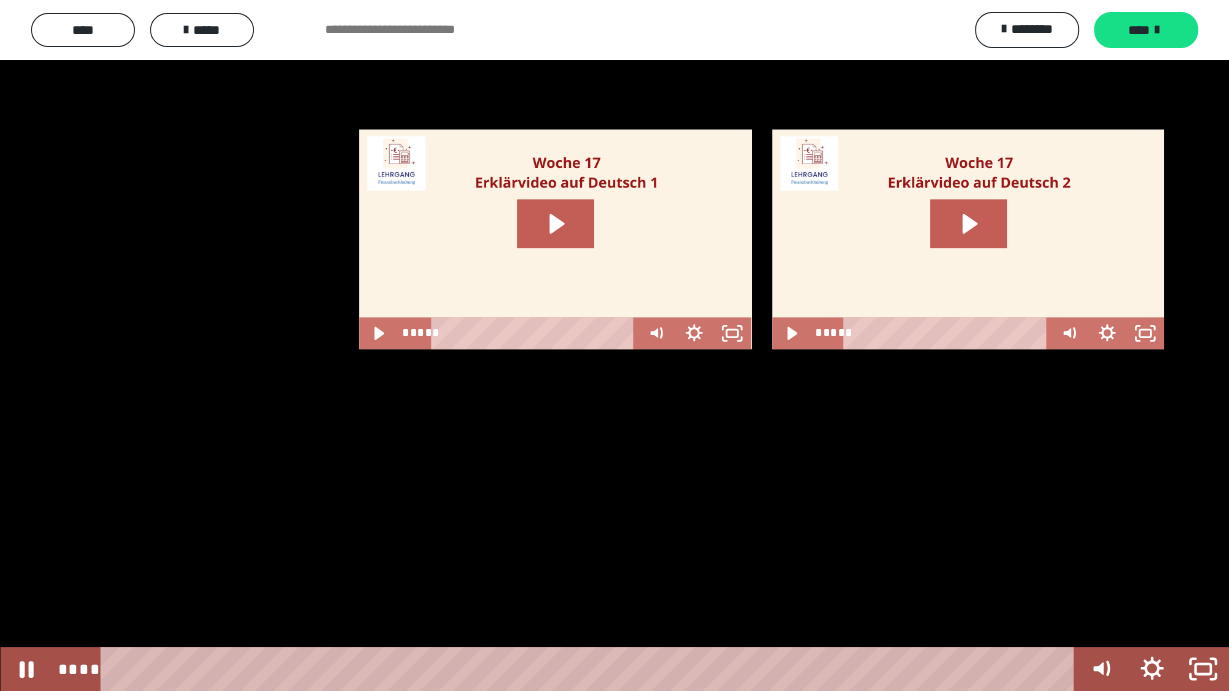 click at bounding box center [614, 345] 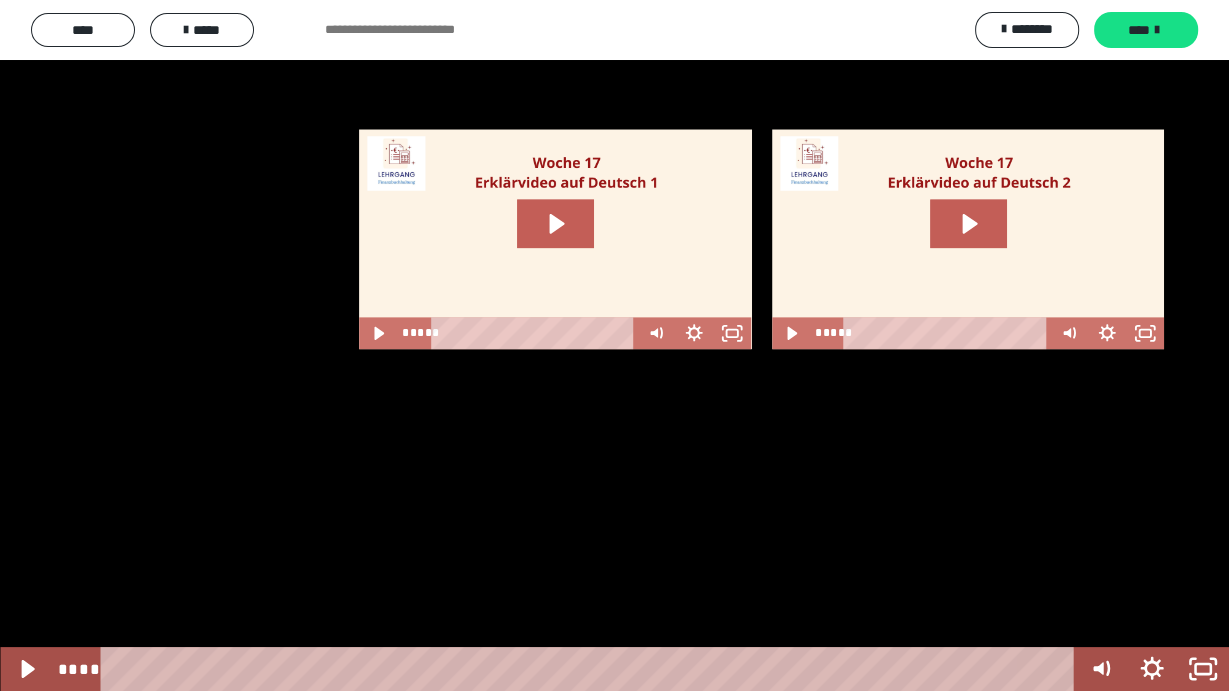 click at bounding box center [614, 345] 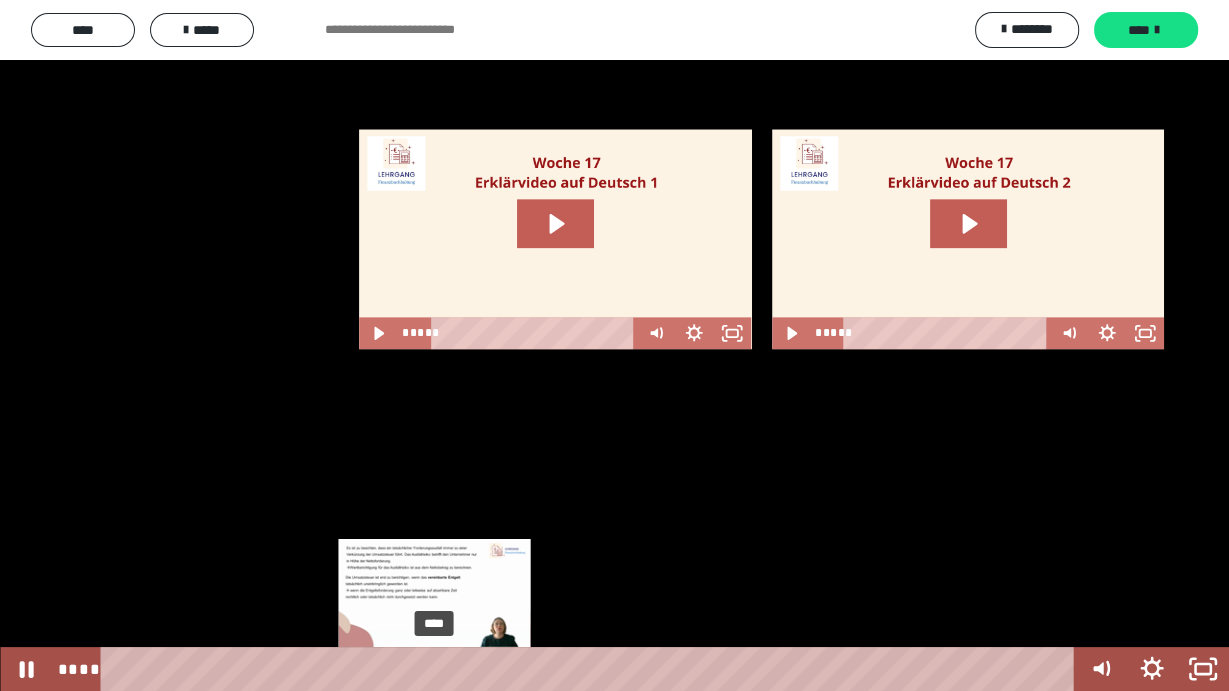 click on "****" at bounding box center (590, 669) 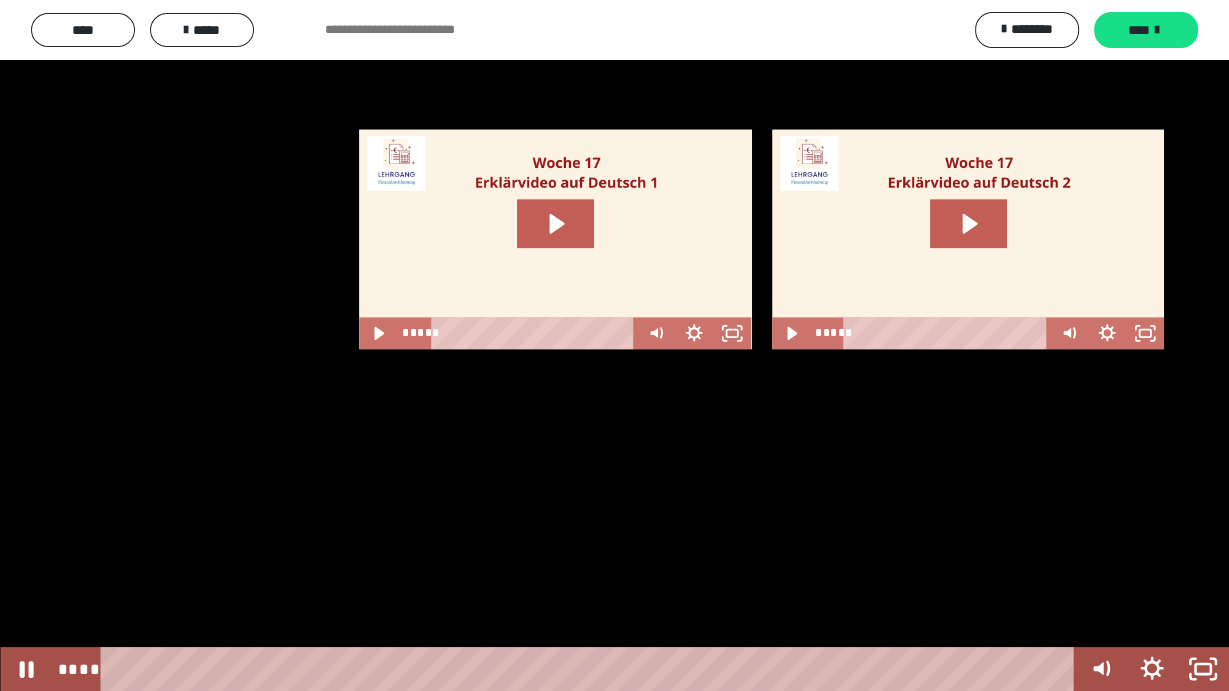 click at bounding box center (614, 345) 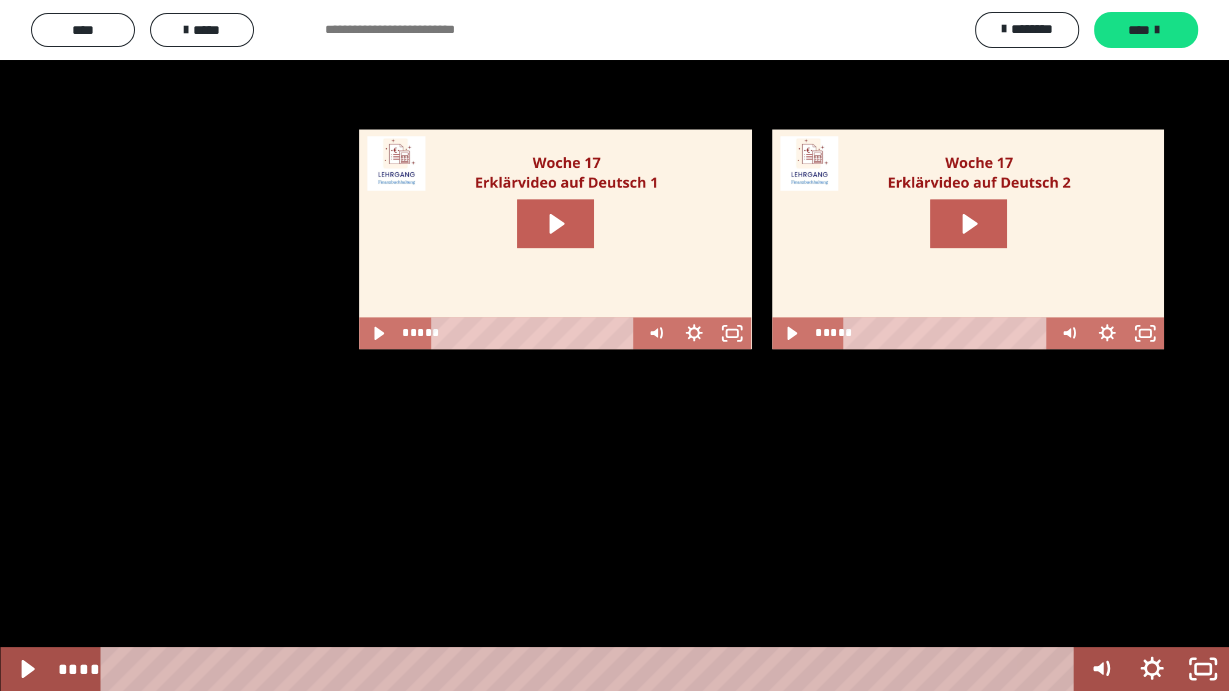 click at bounding box center [614, 345] 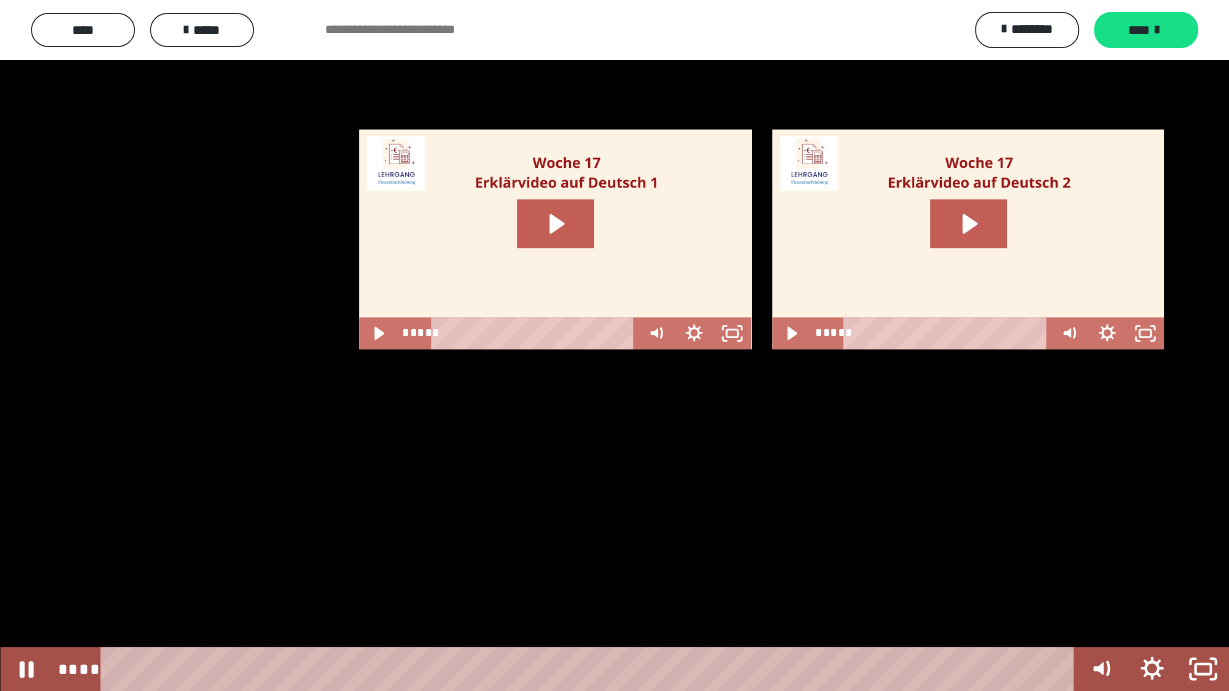 click at bounding box center (614, 345) 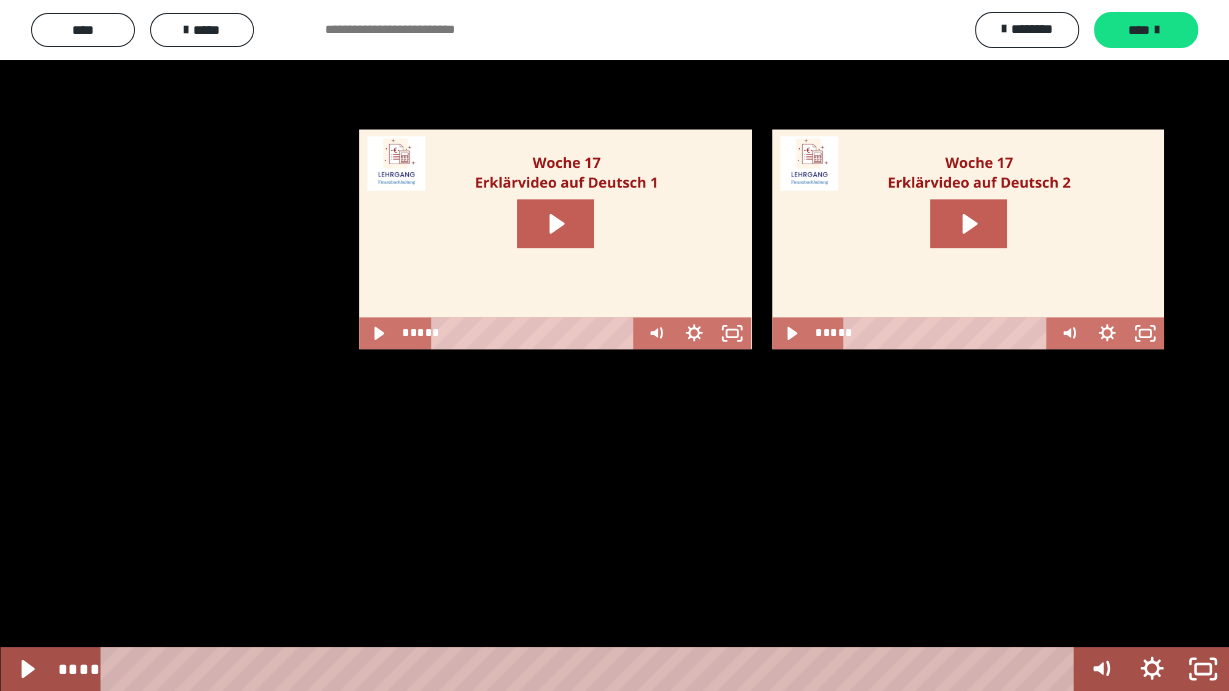 click at bounding box center [614, 345] 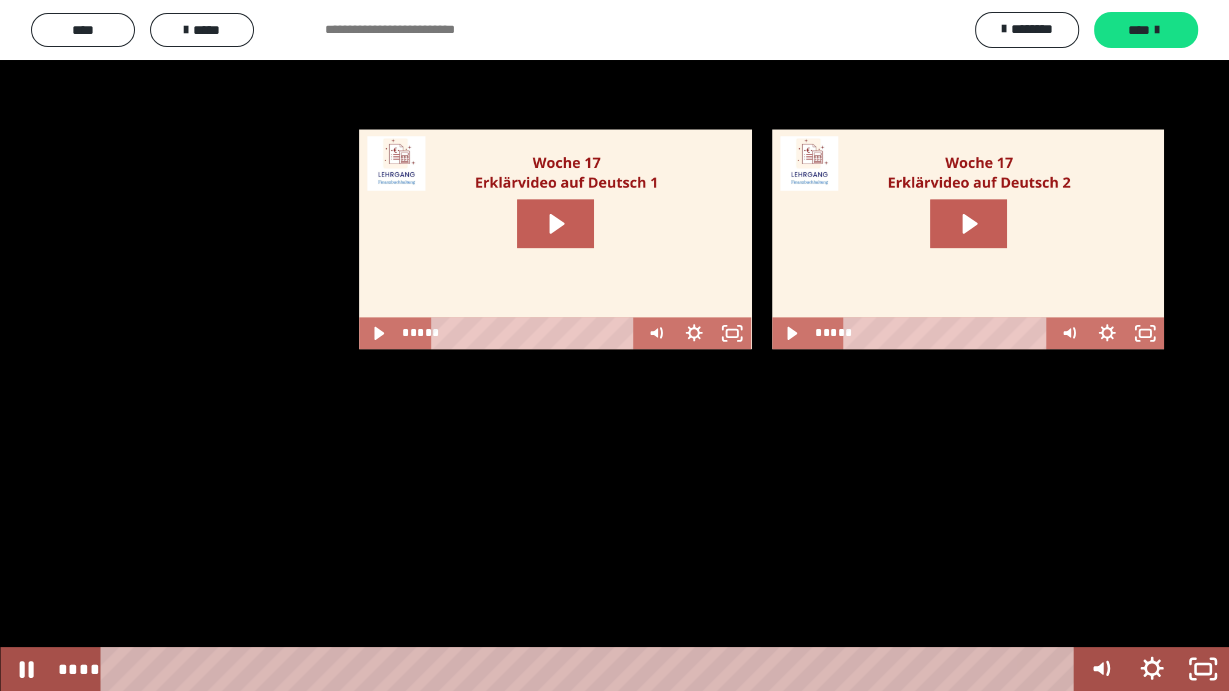 click at bounding box center (614, 345) 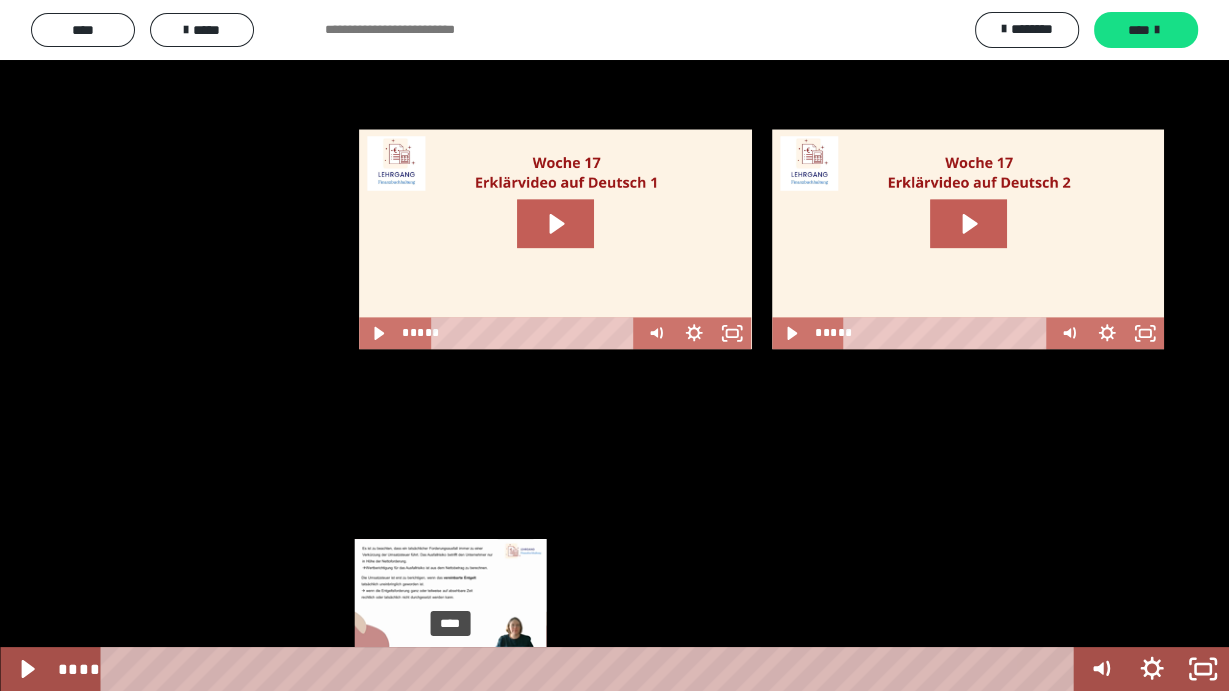 click on "****" at bounding box center [590, 669] 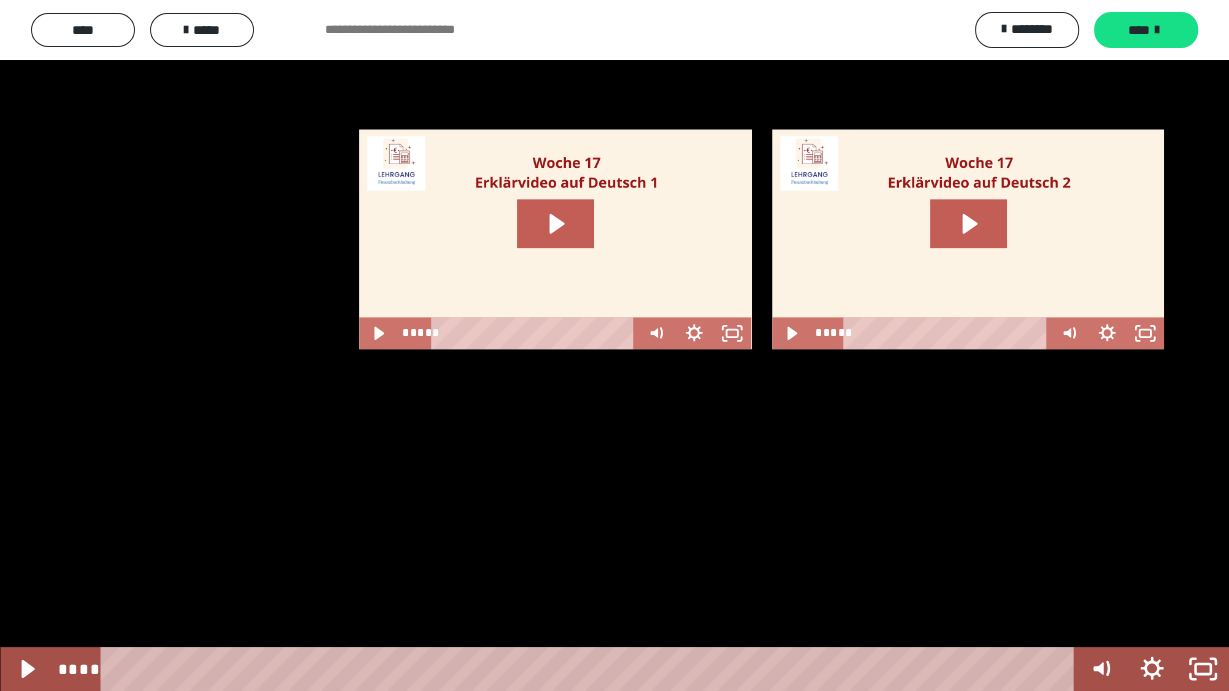 click at bounding box center (614, 345) 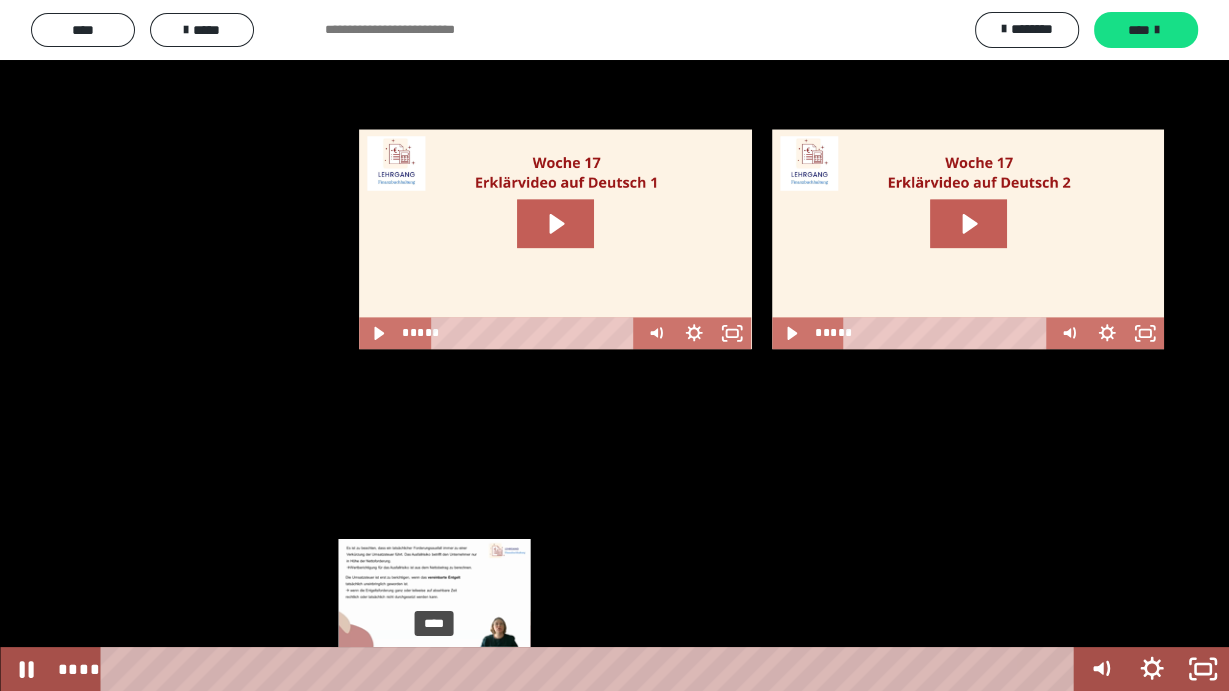 click on "****" at bounding box center (590, 669) 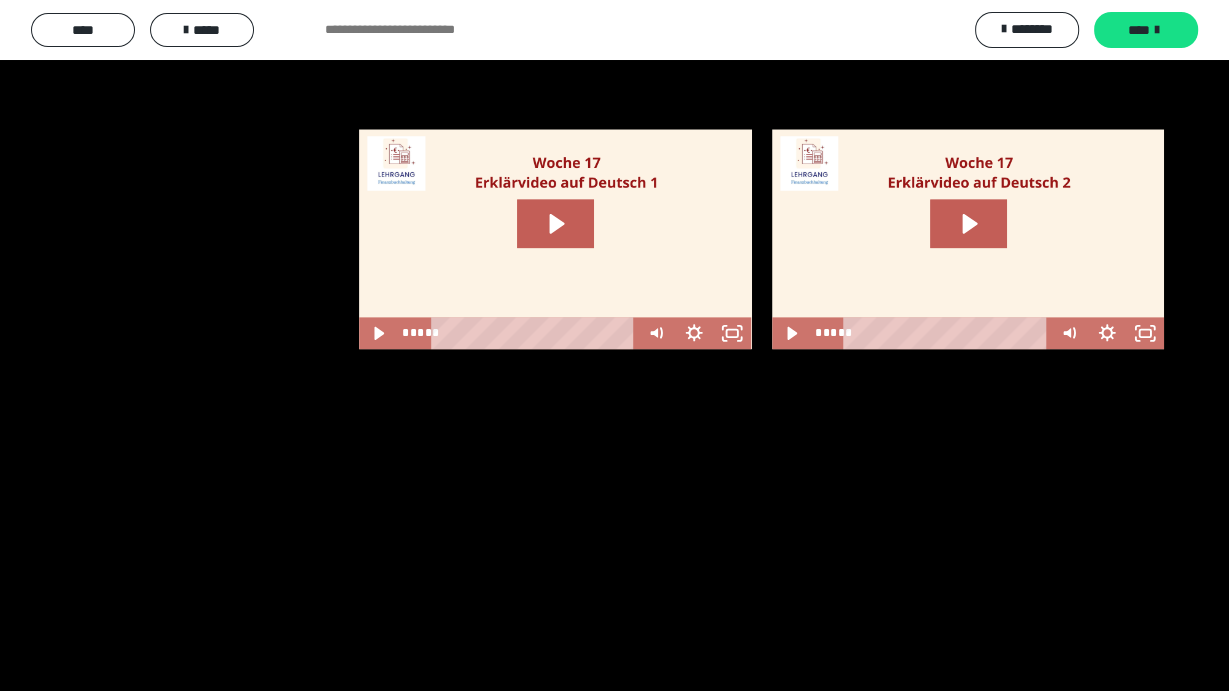 click at bounding box center [614, 345] 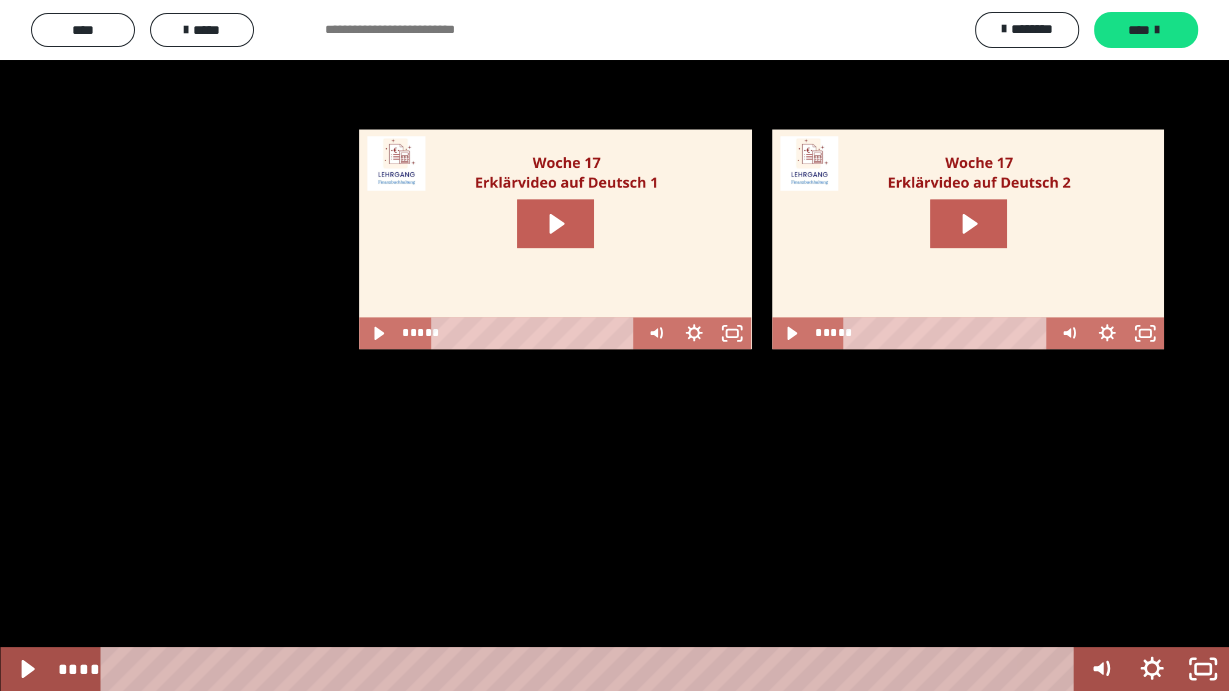 click at bounding box center [614, 345] 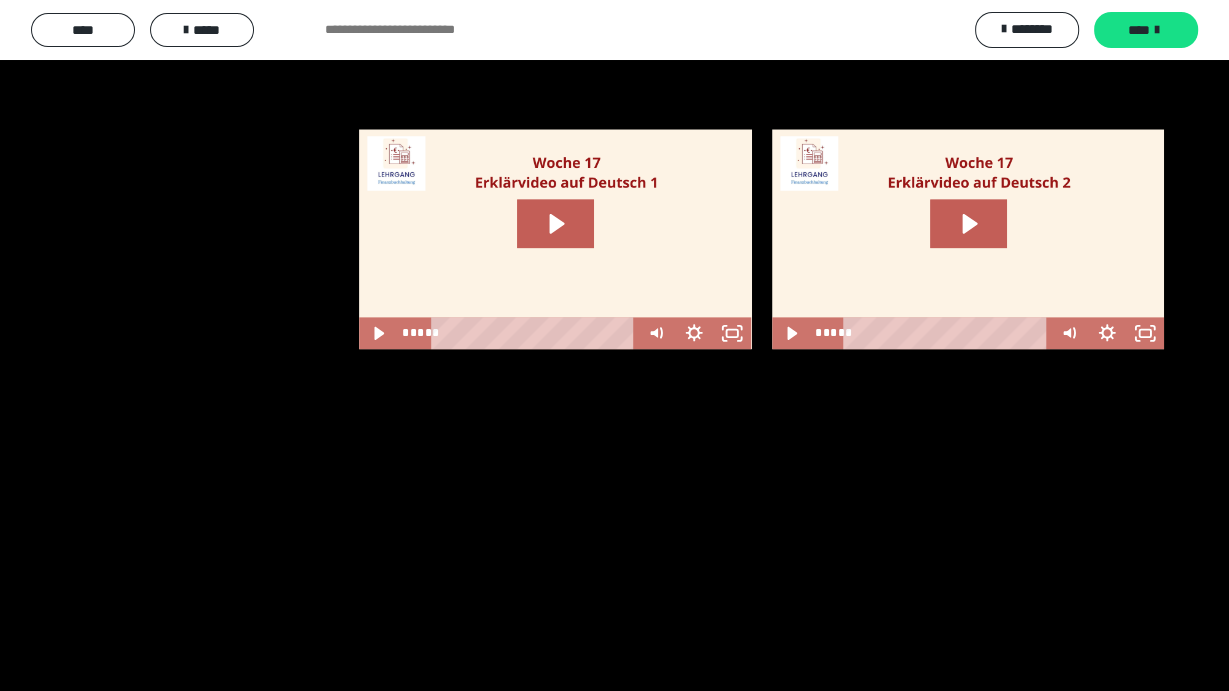 click at bounding box center [614, 345] 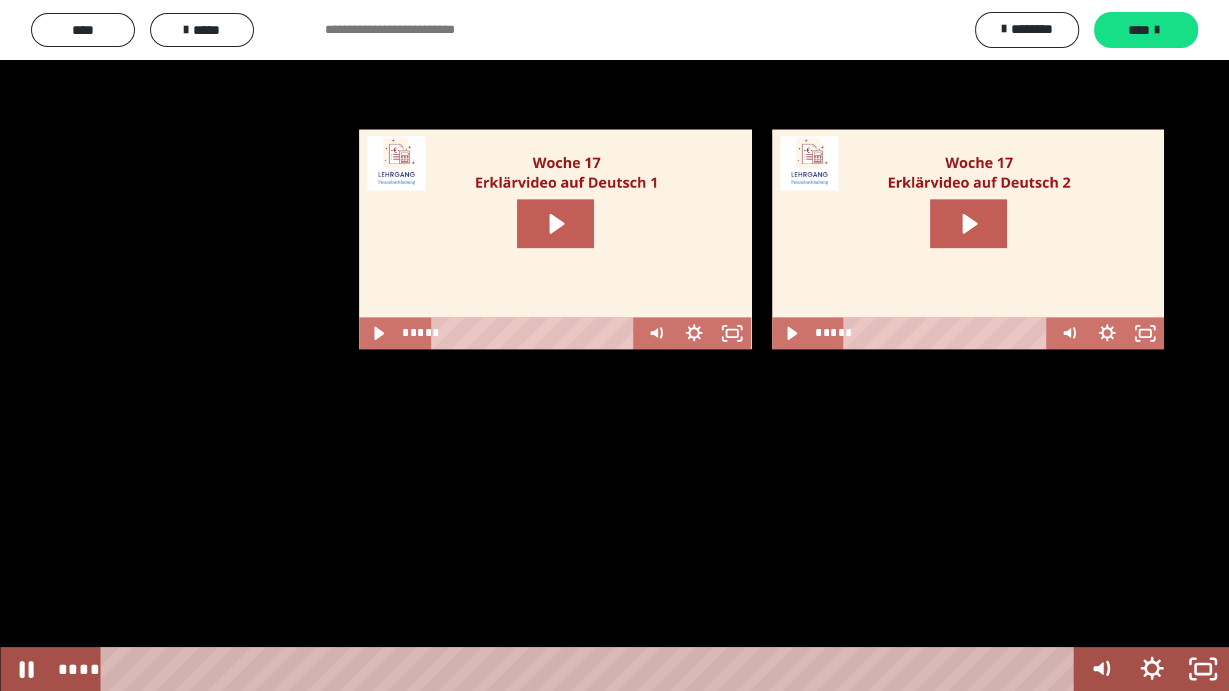 click at bounding box center (614, 345) 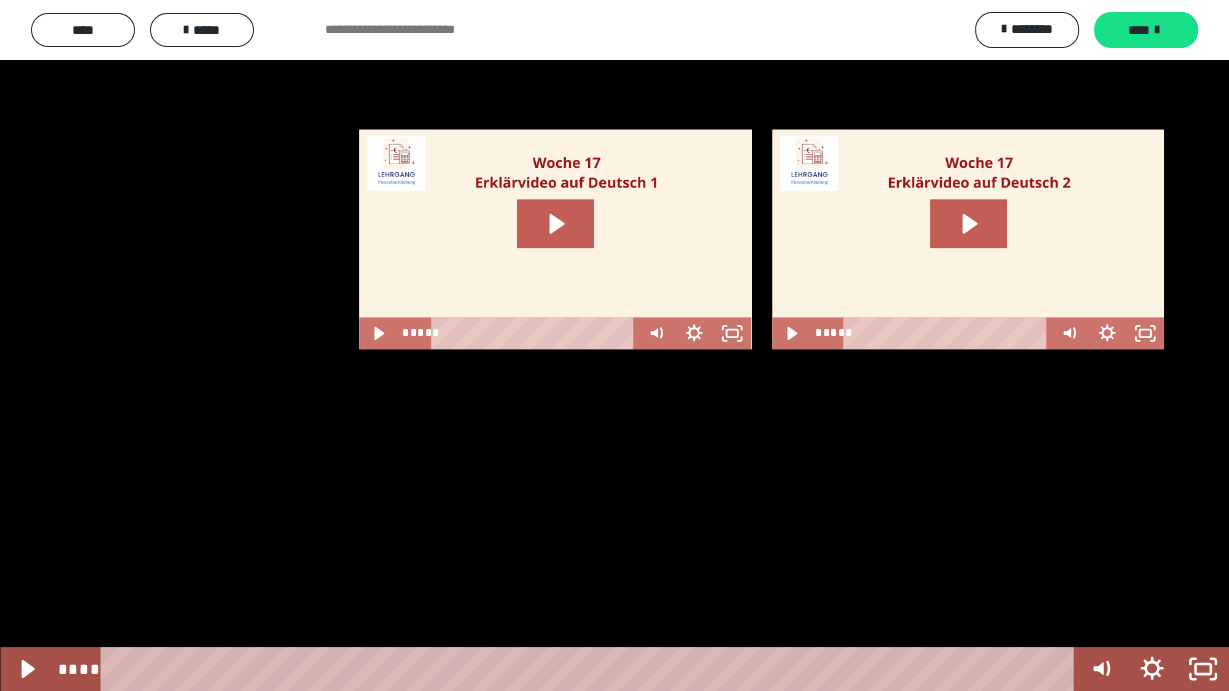 click at bounding box center [614, 345] 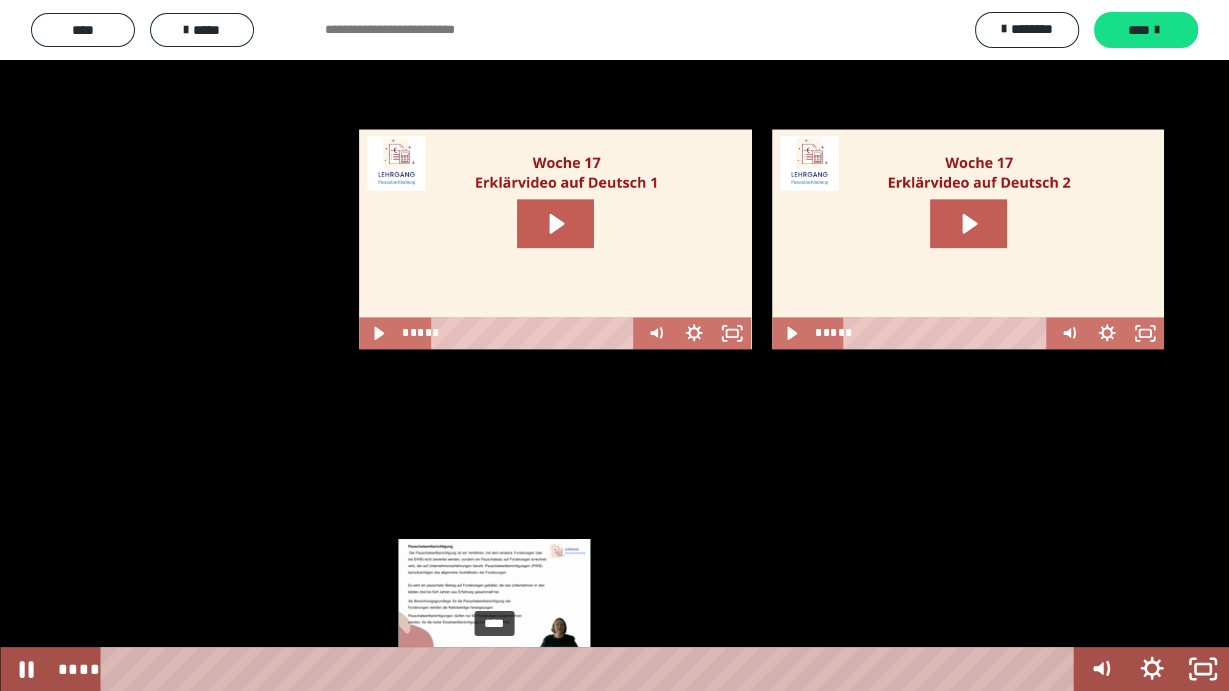 click on "****" at bounding box center (590, 669) 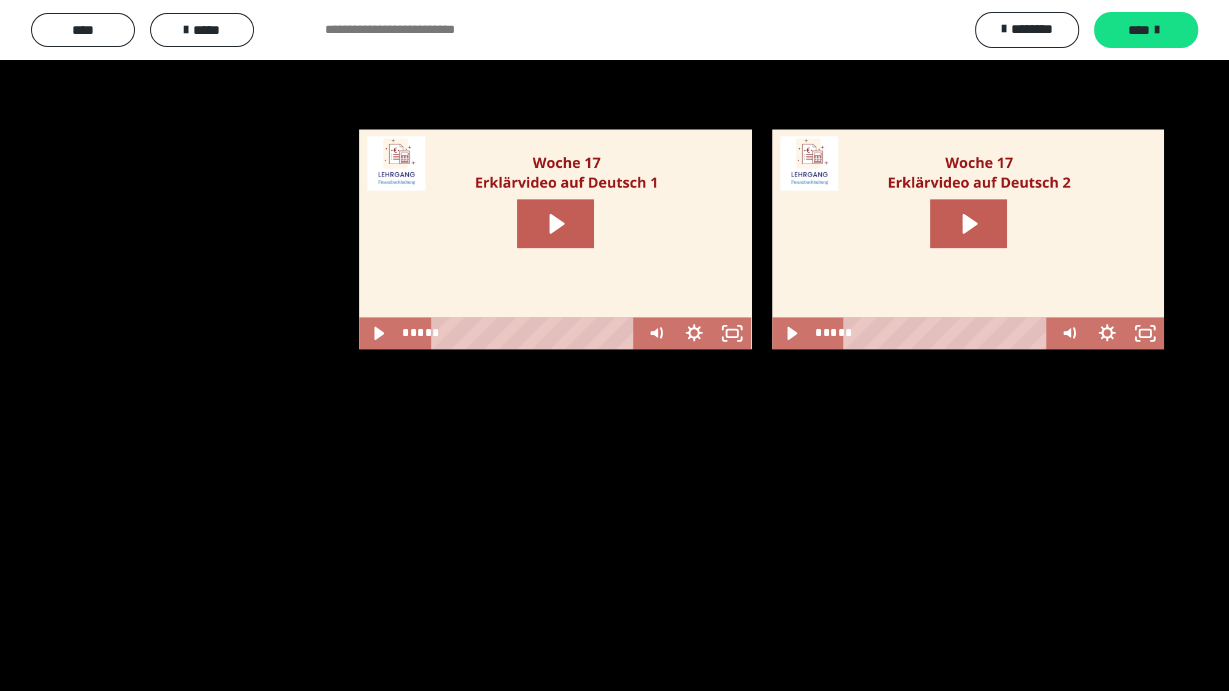 click at bounding box center (614, 345) 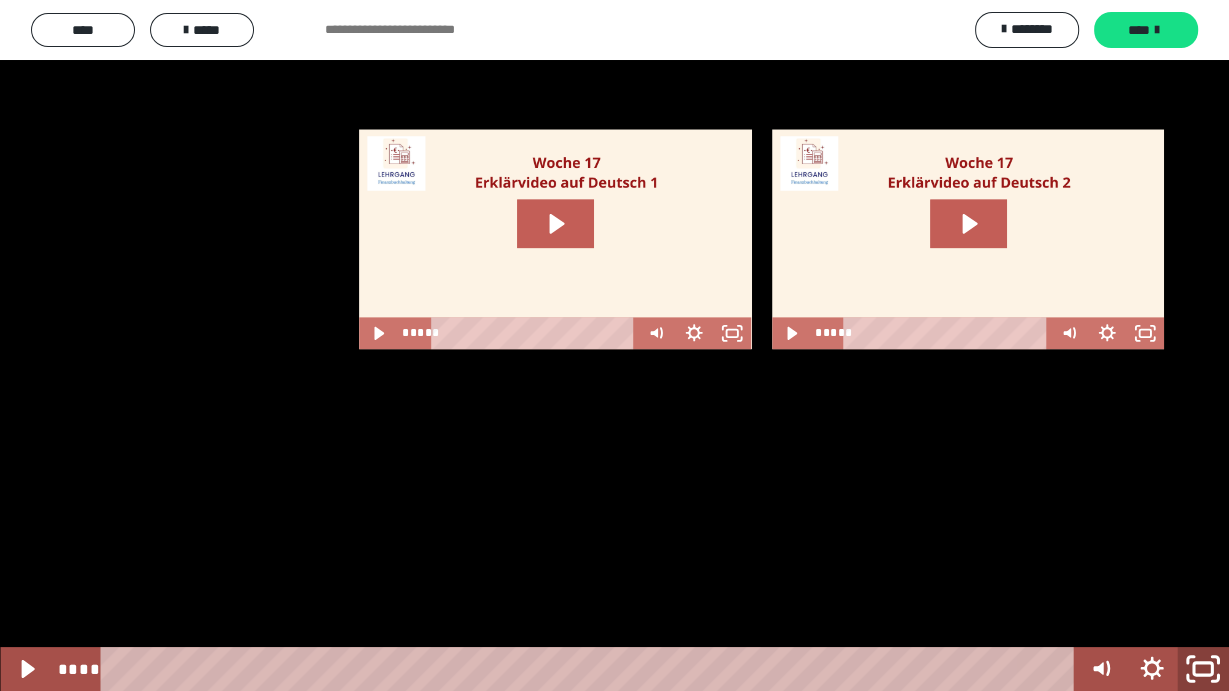 click 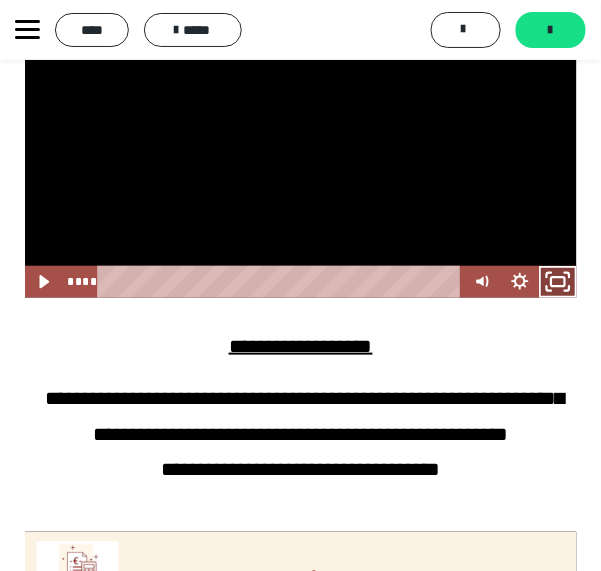 click 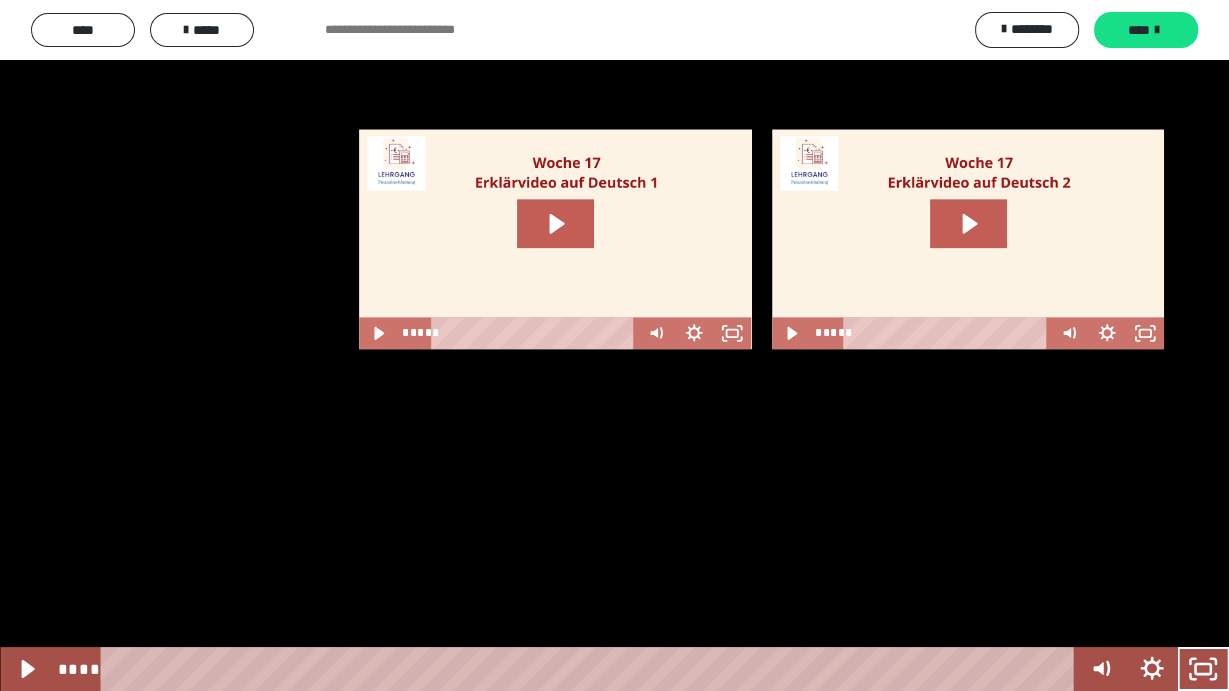 click at bounding box center (614, 345) 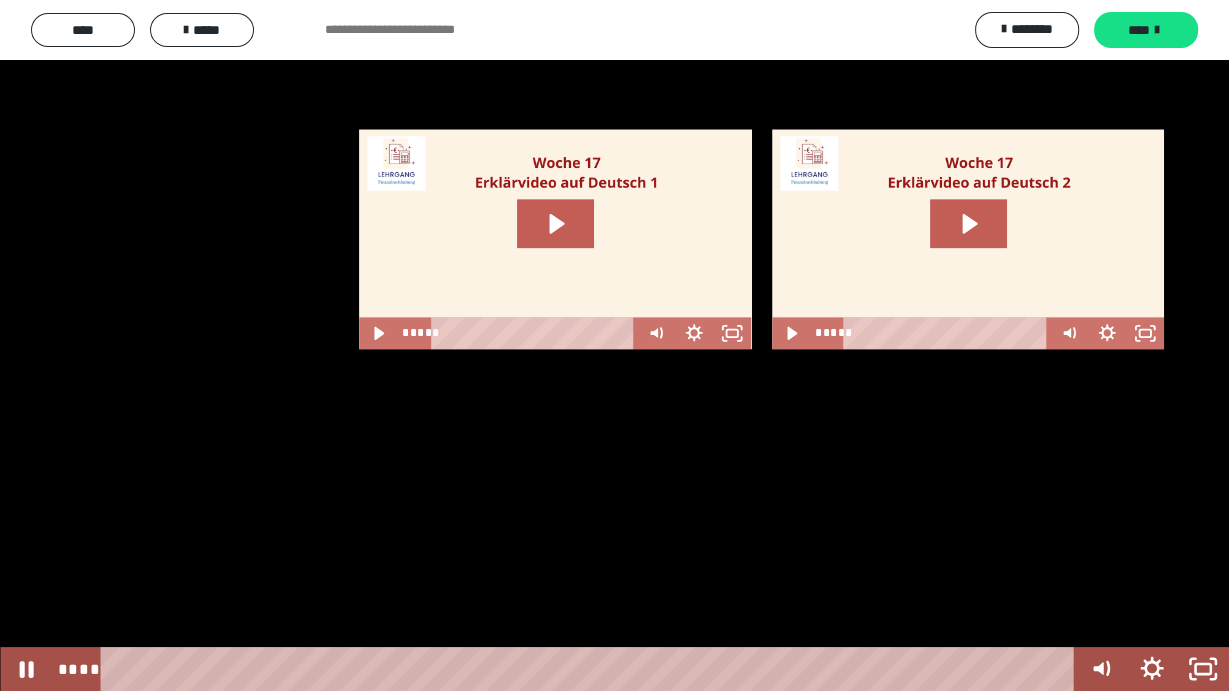 click at bounding box center (614, 345) 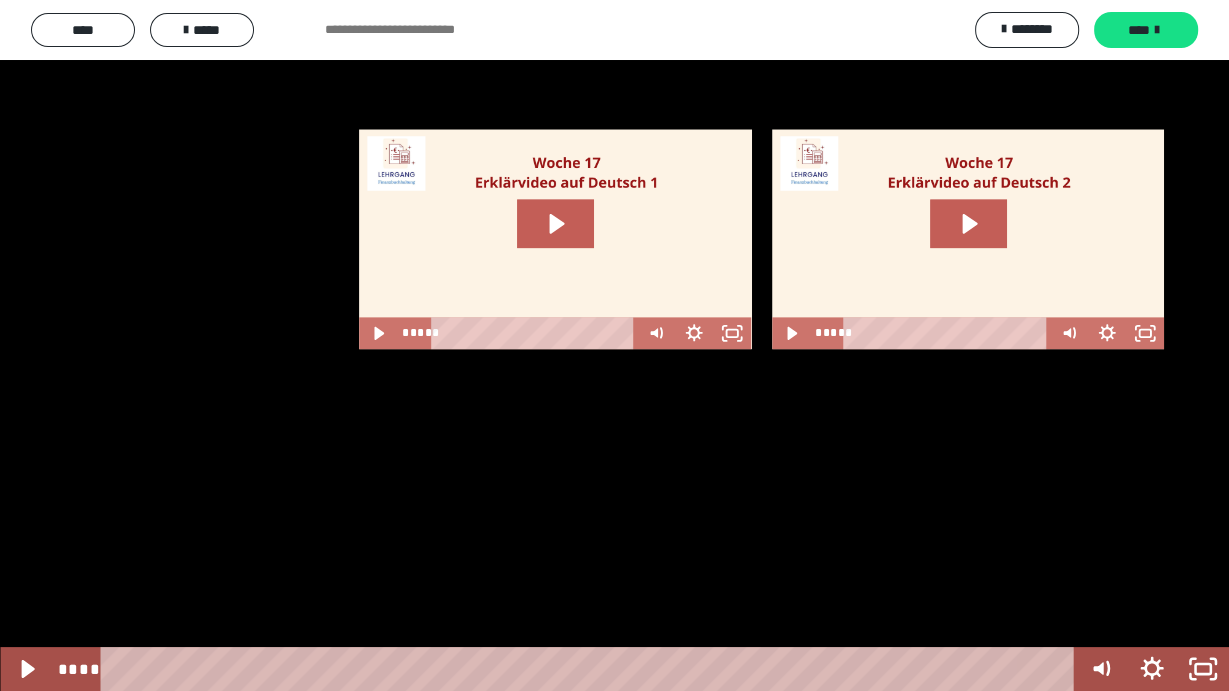 click at bounding box center (614, 345) 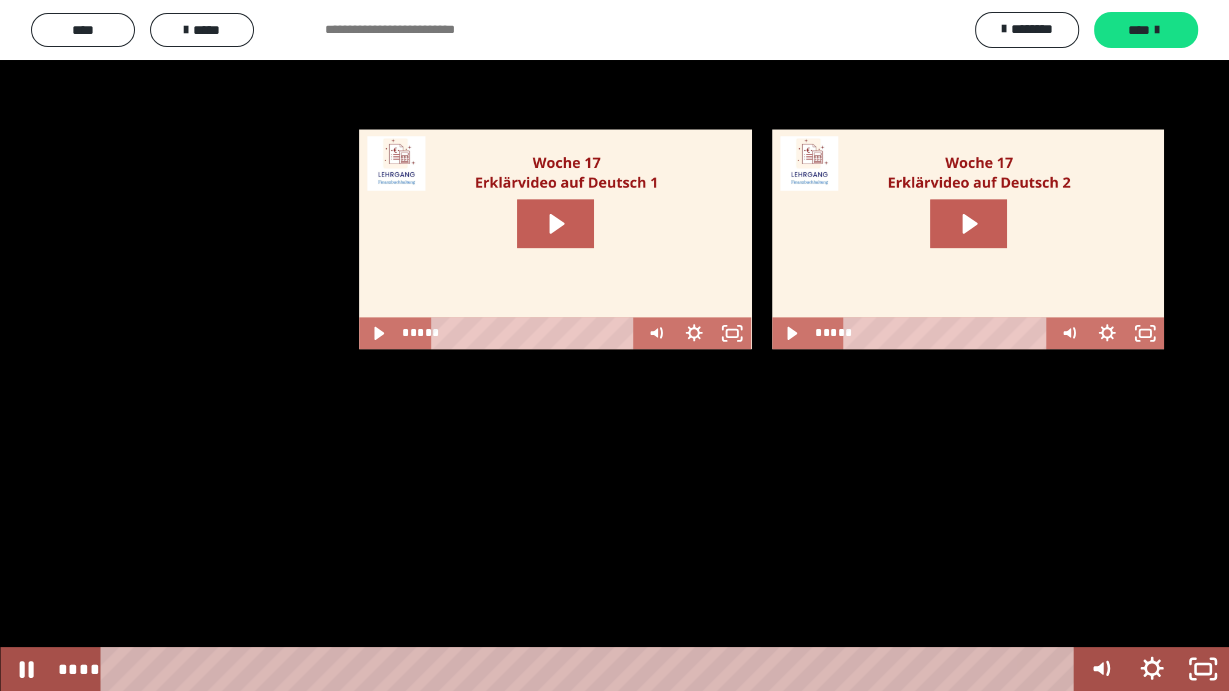 click at bounding box center [614, 345] 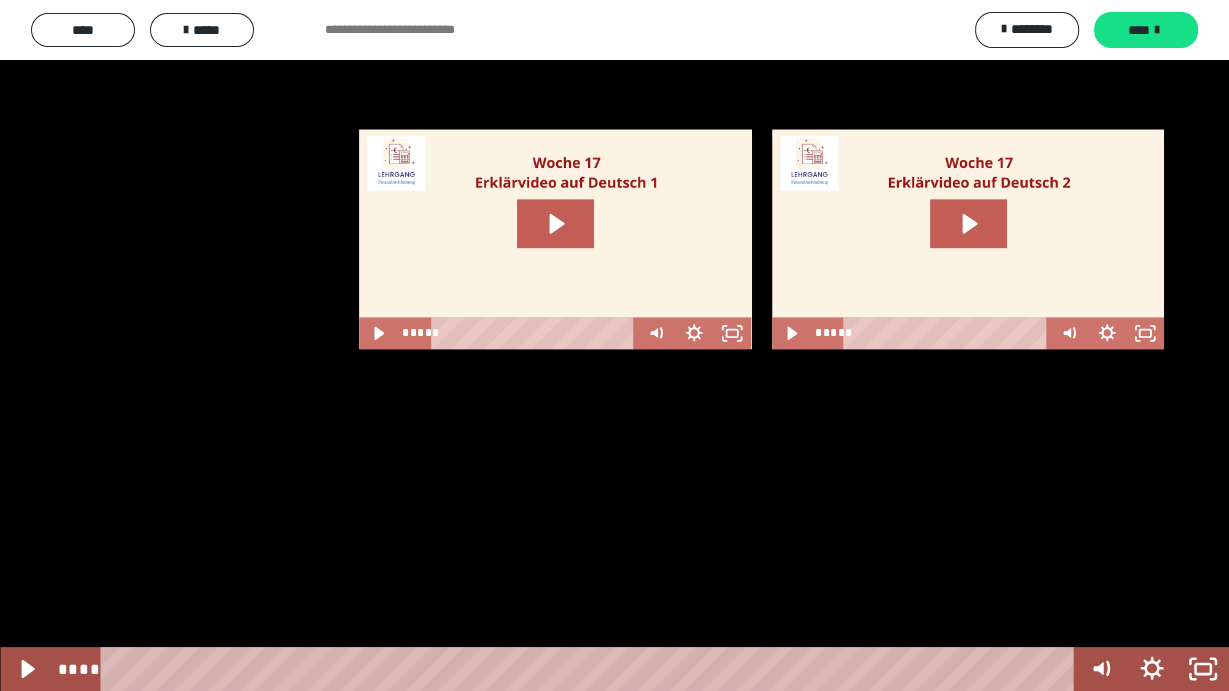 click at bounding box center [614, 345] 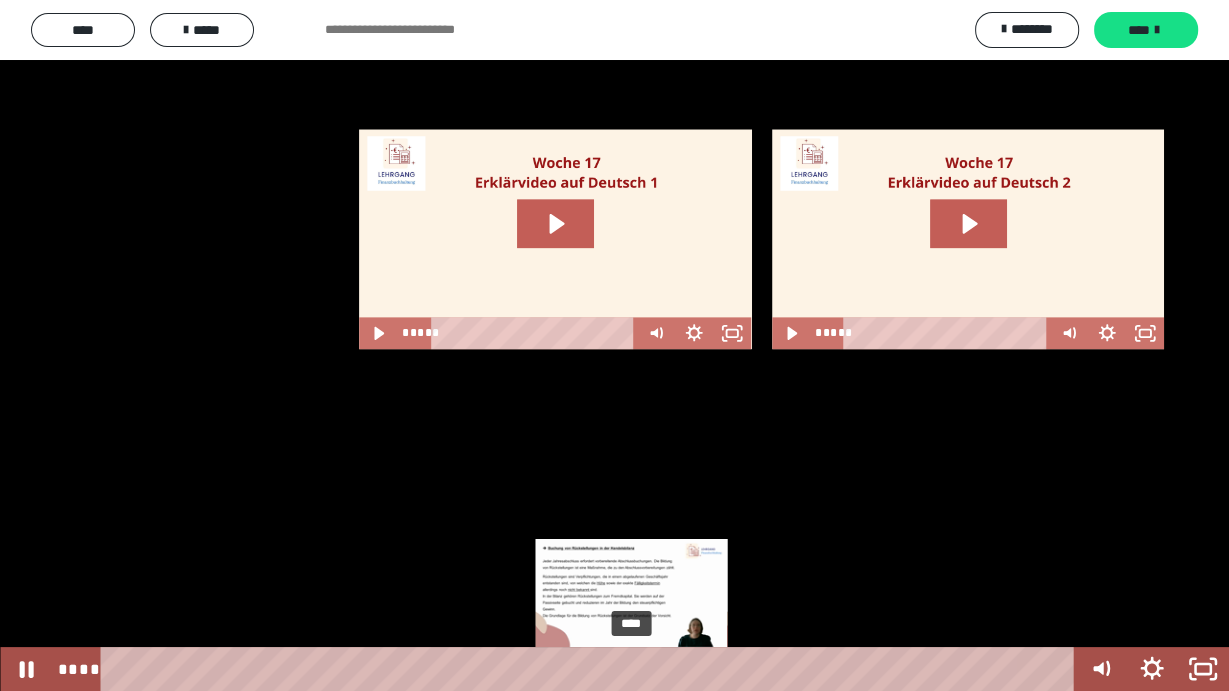 click on "****" at bounding box center (590, 669) 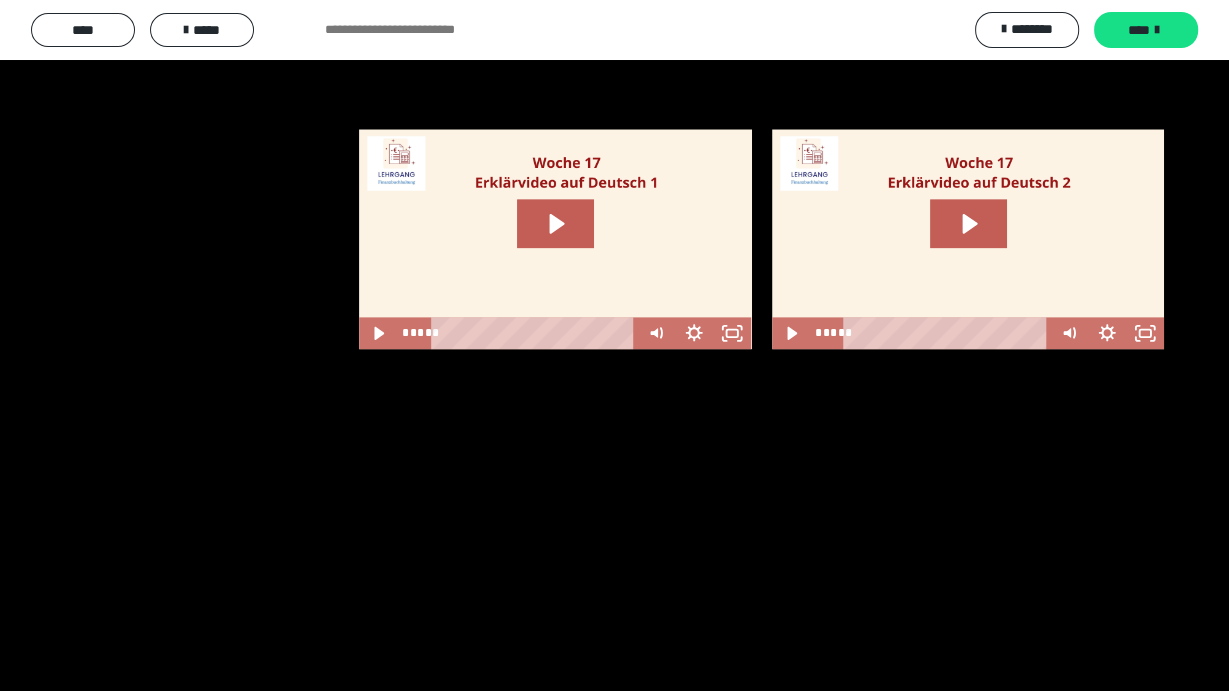 click at bounding box center [614, 345] 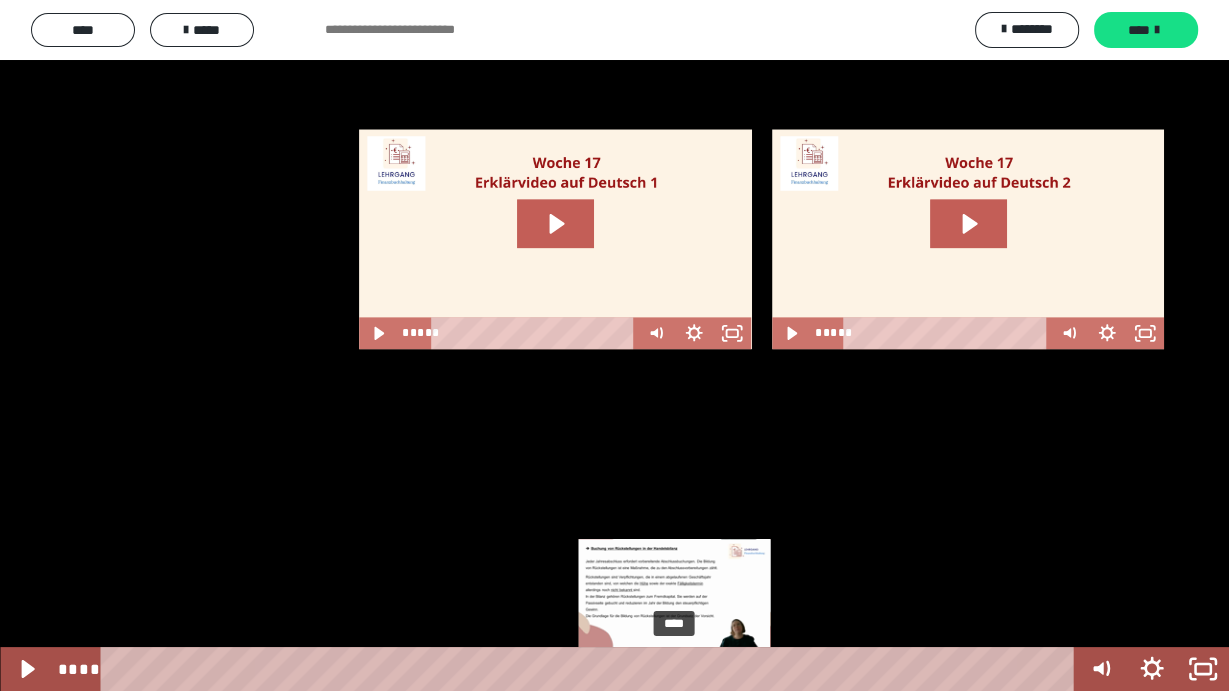 click on "****" at bounding box center (590, 669) 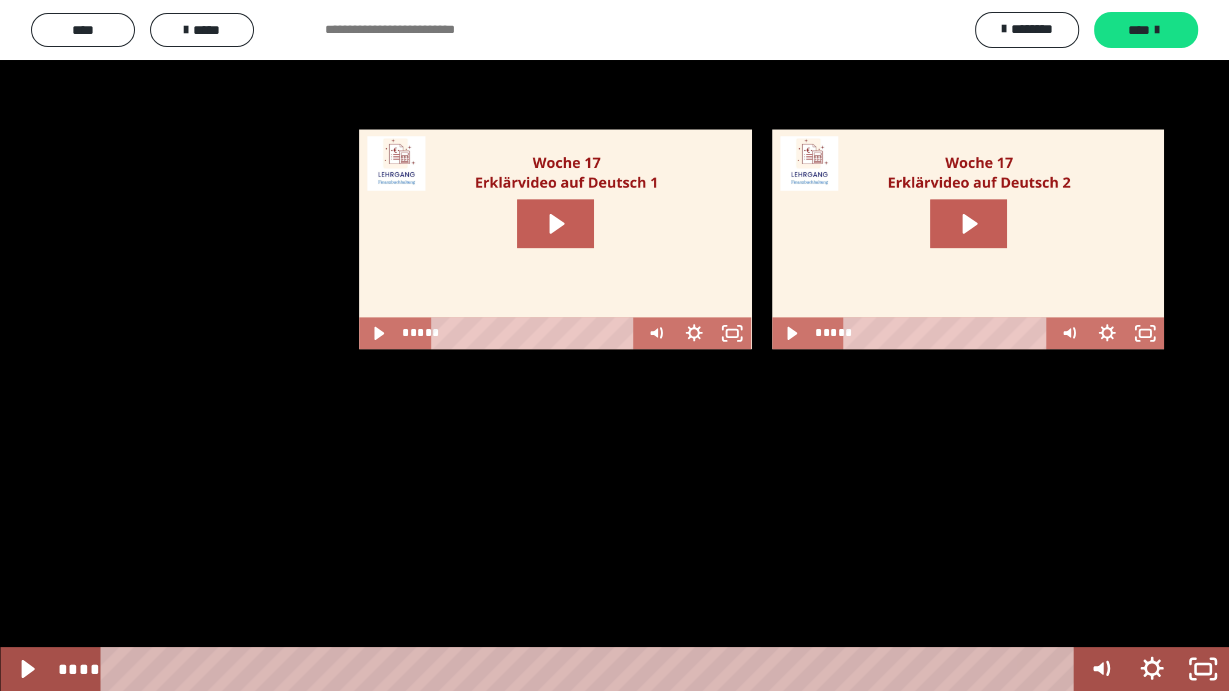click at bounding box center (614, 345) 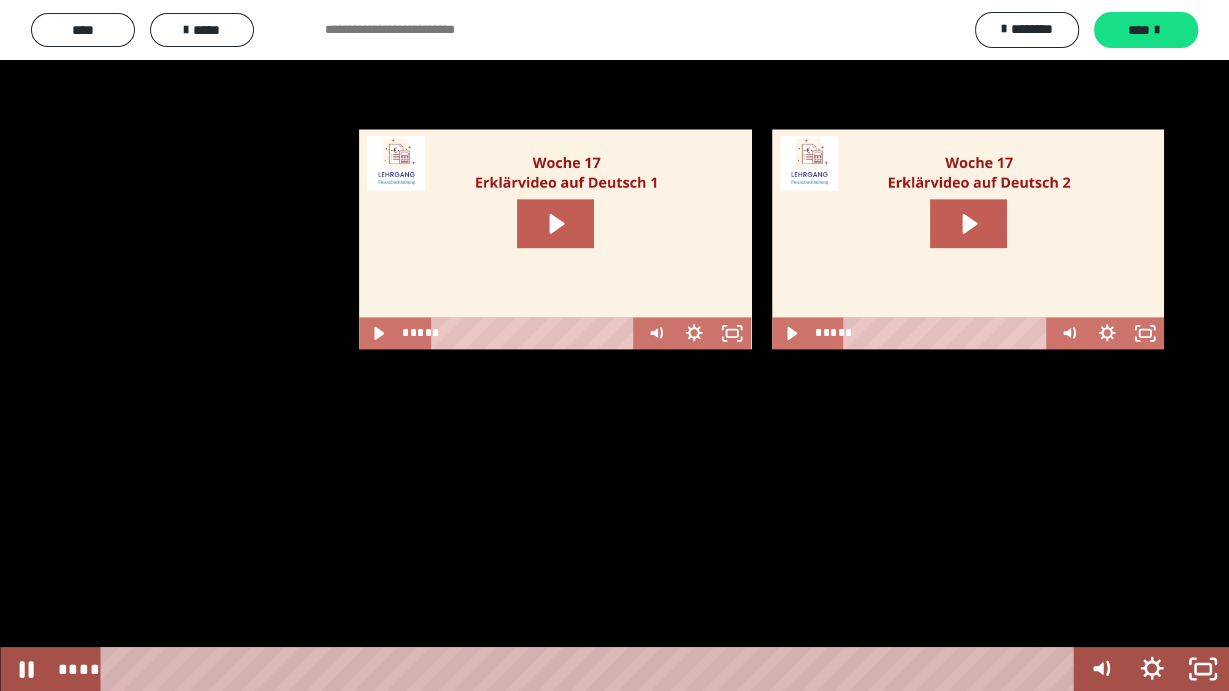 click at bounding box center [614, 345] 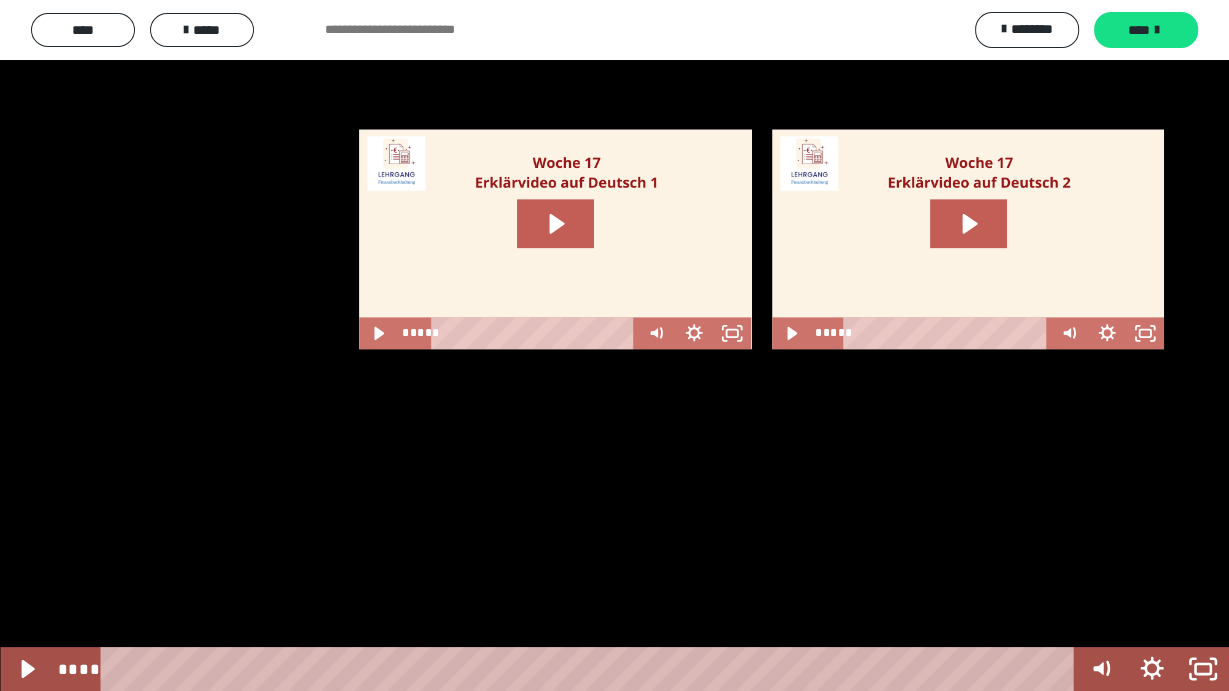 click at bounding box center (614, 345) 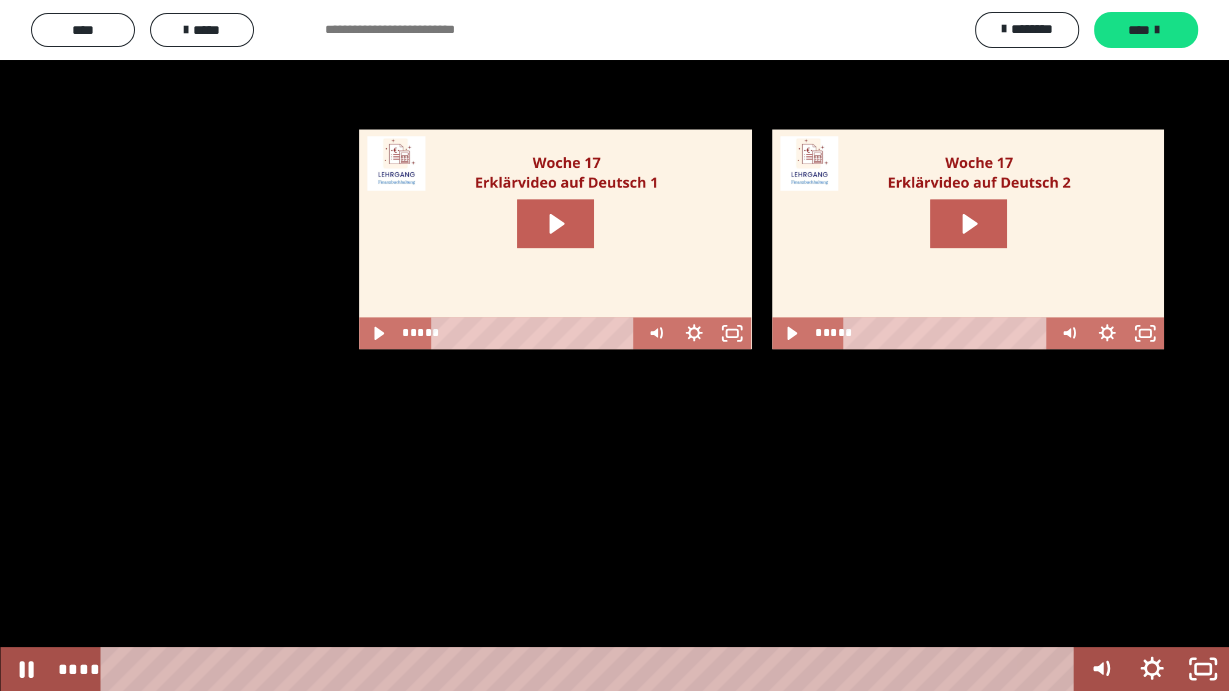 click at bounding box center [614, 345] 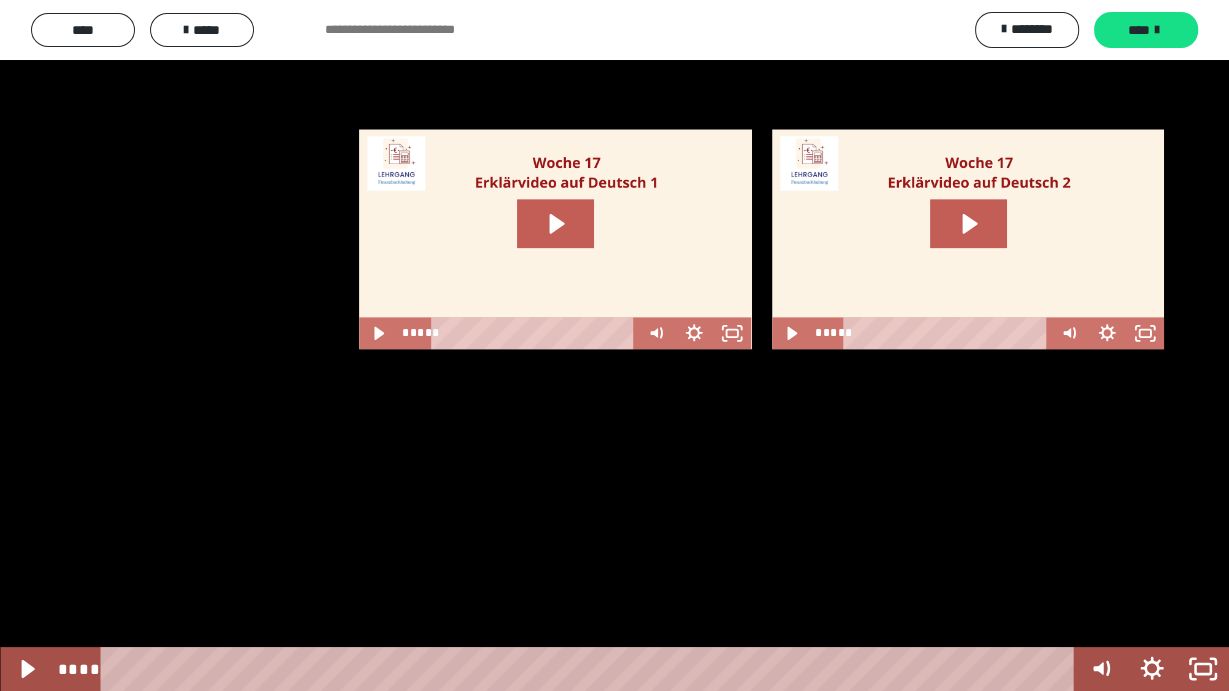 click at bounding box center [614, 345] 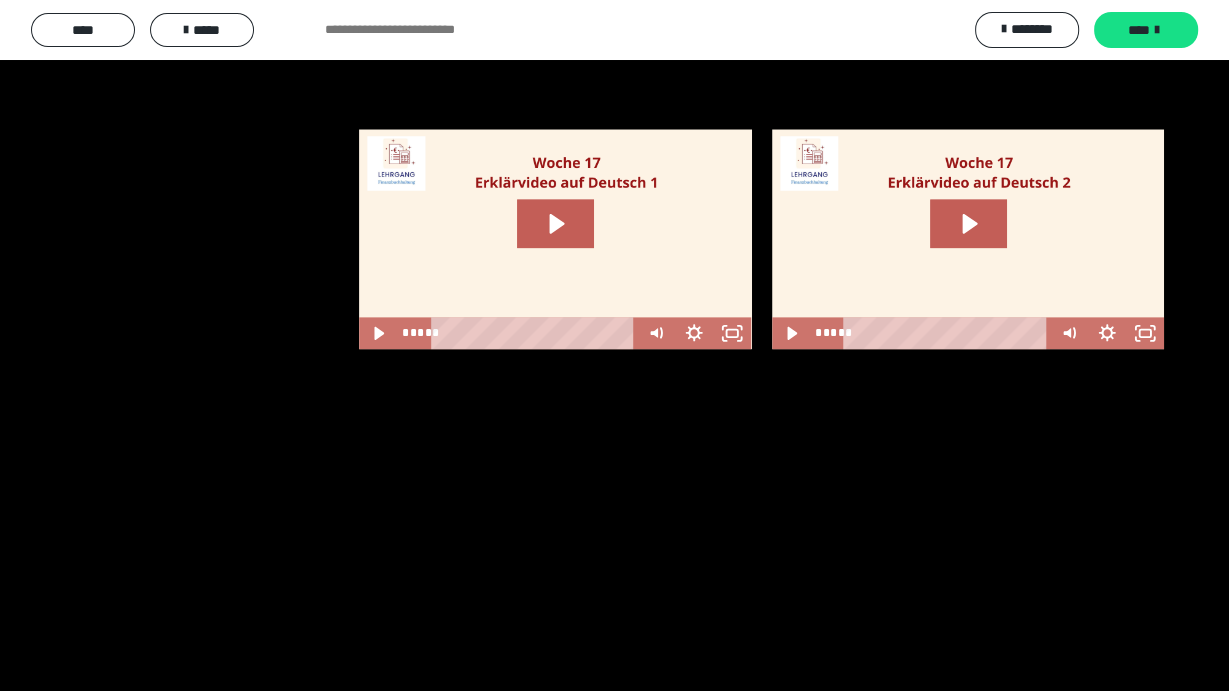 click at bounding box center [614, 345] 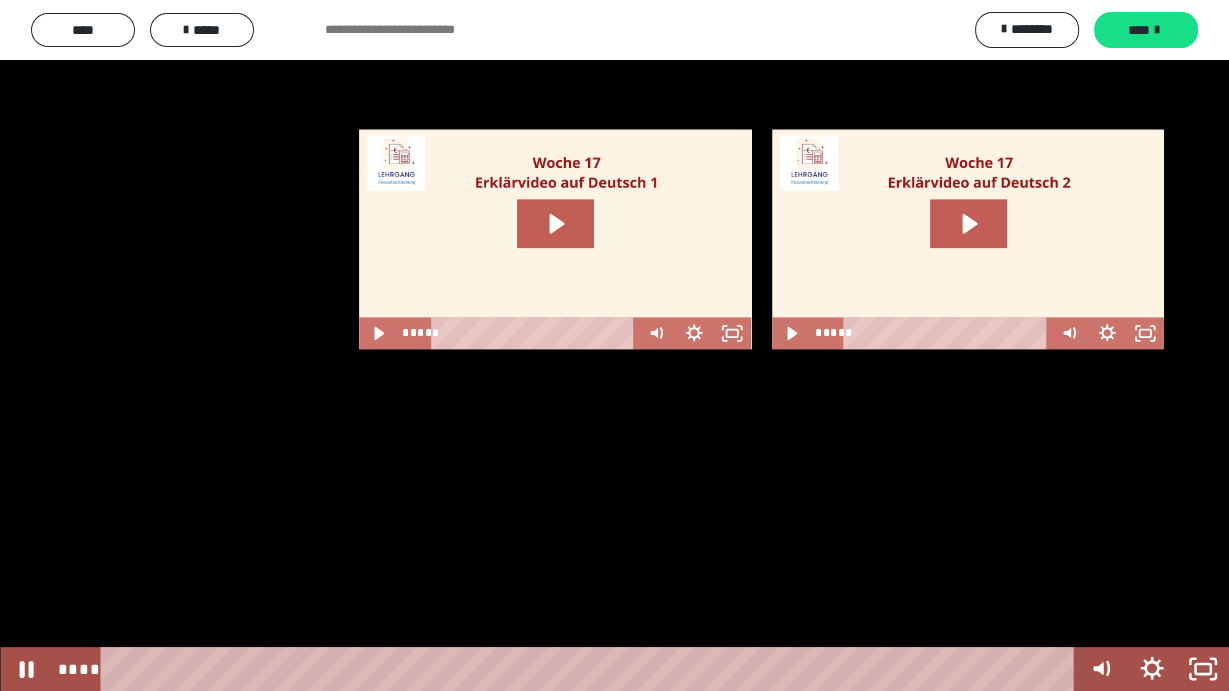 click at bounding box center (614, 345) 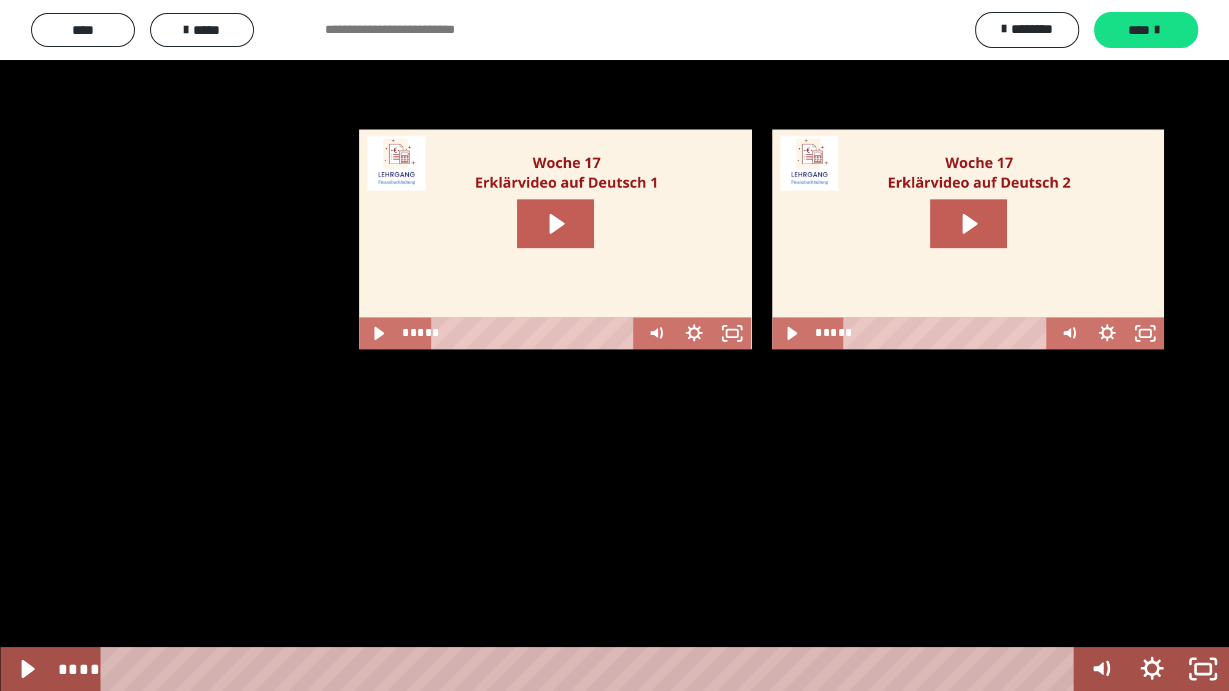 click at bounding box center (614, 345) 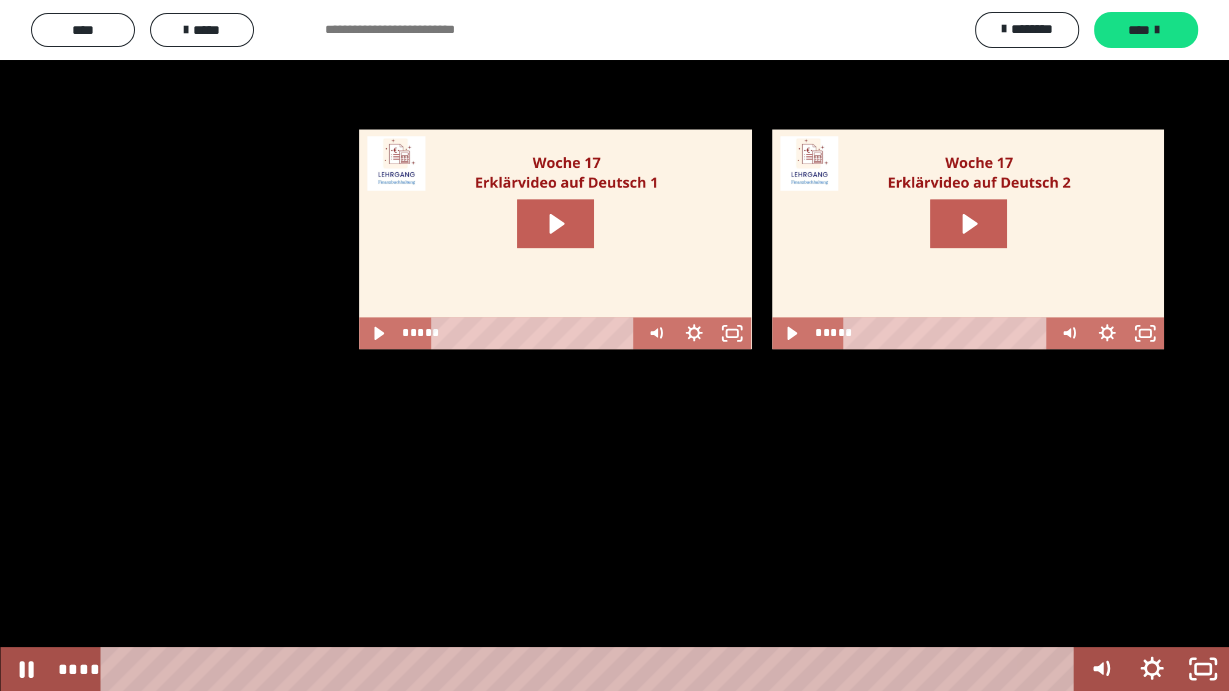 click at bounding box center (614, 345) 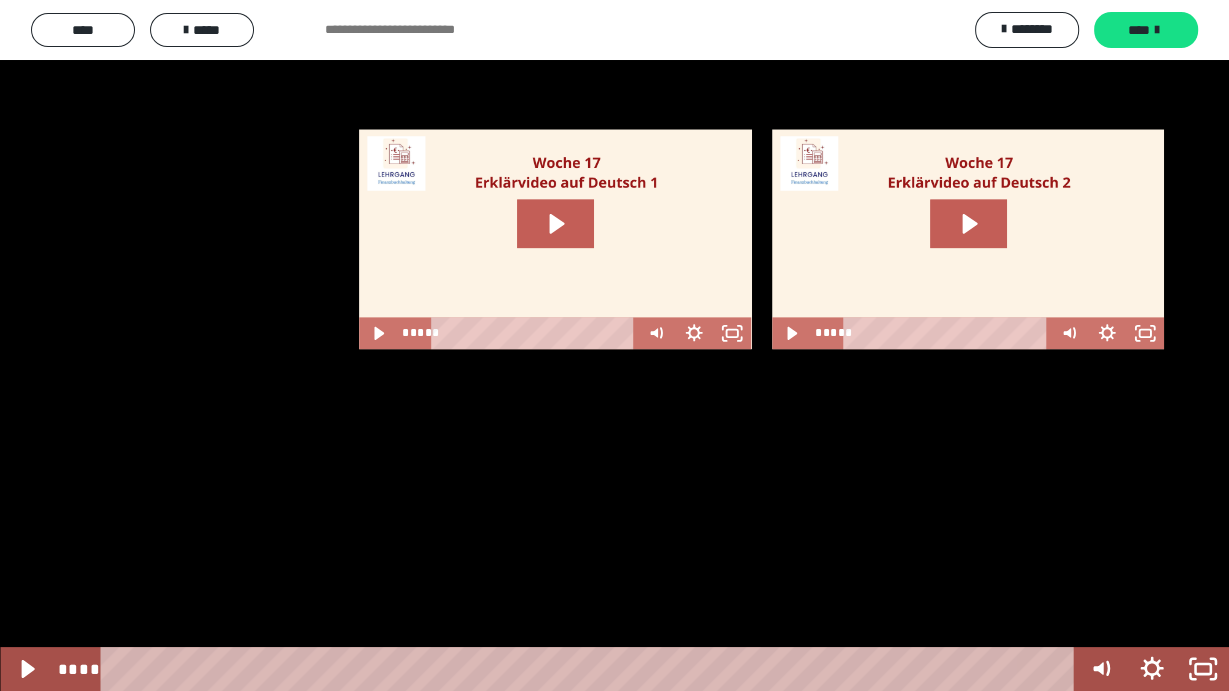 click at bounding box center (614, 345) 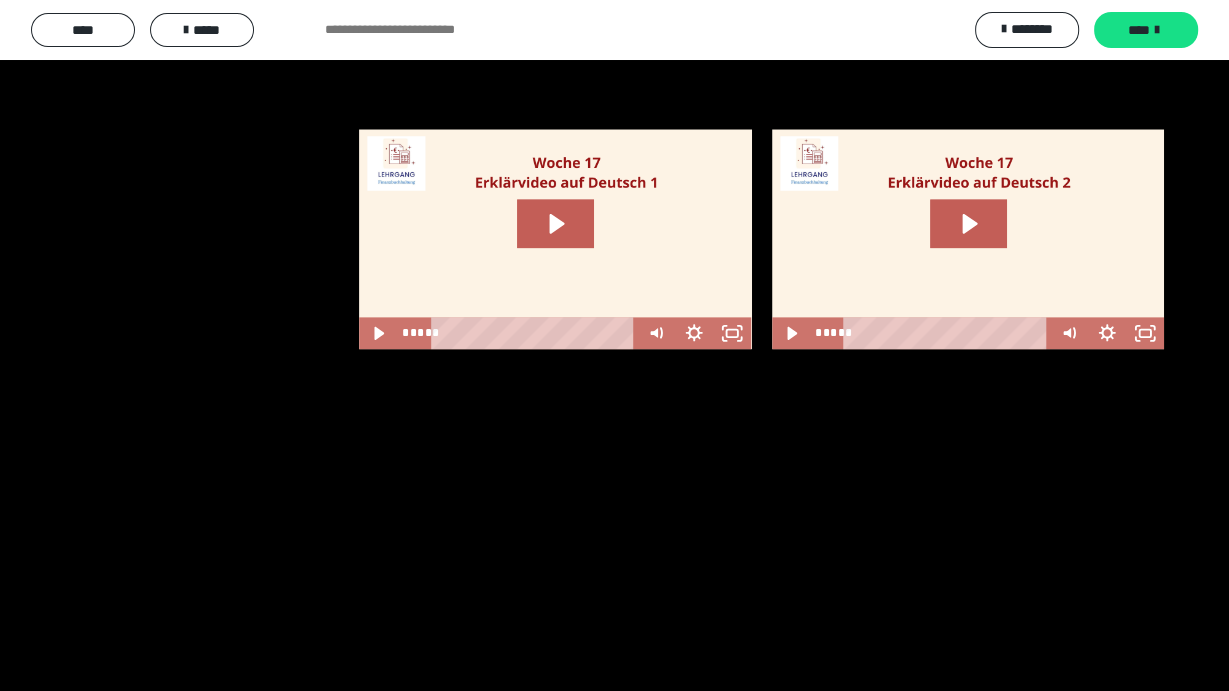 click at bounding box center [614, 345] 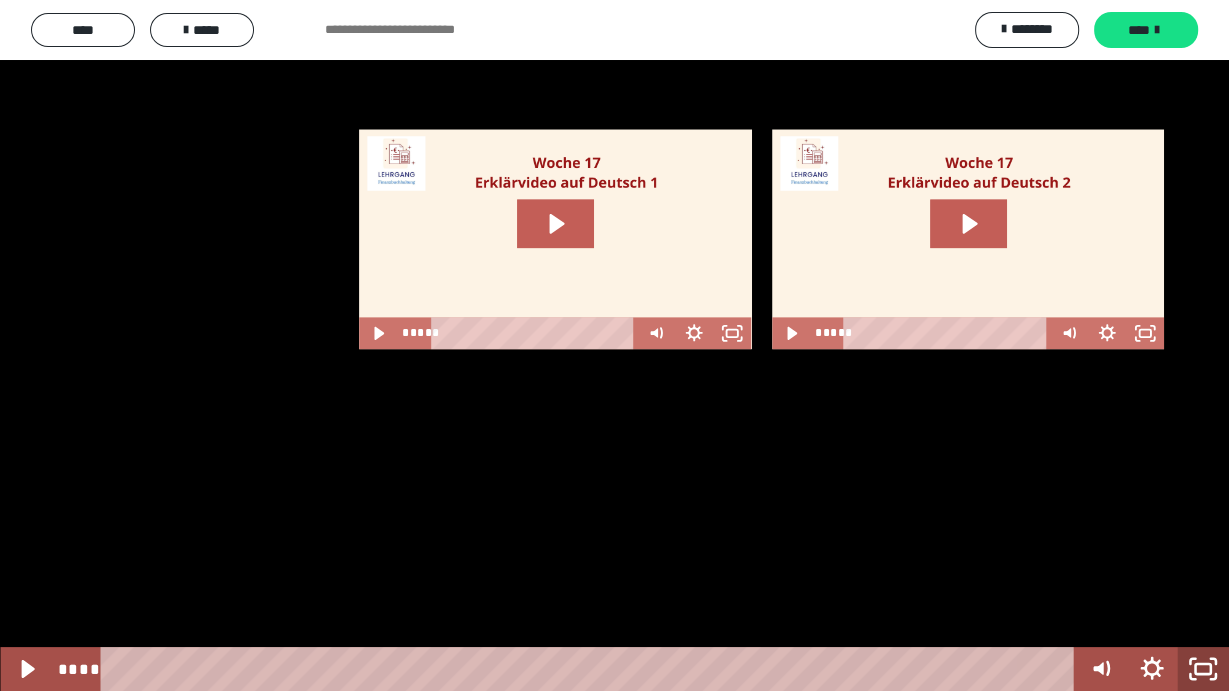 click 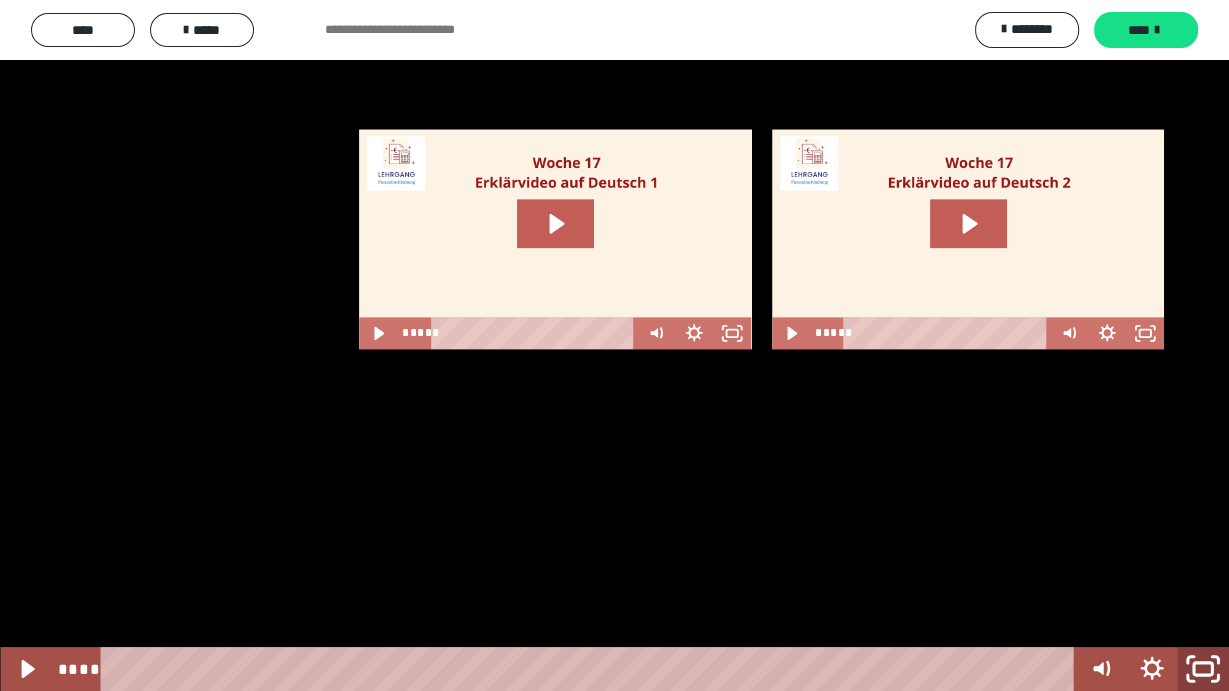 click 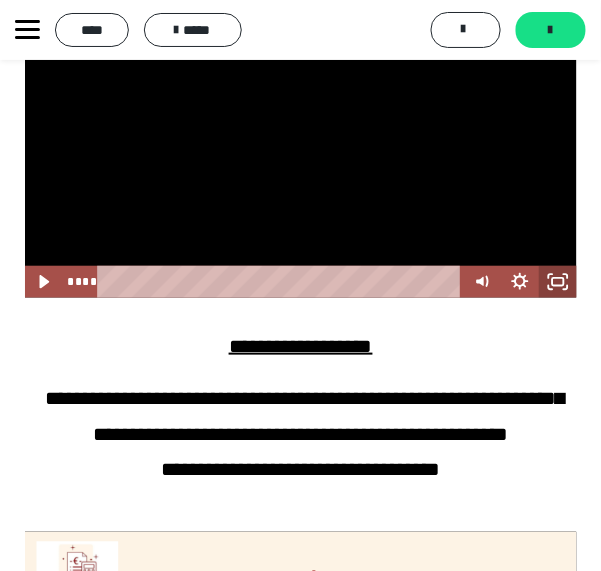 drag, startPoint x: 567, startPoint y: 421, endPoint x: 1182, endPoint y: 491, distance: 618.97095 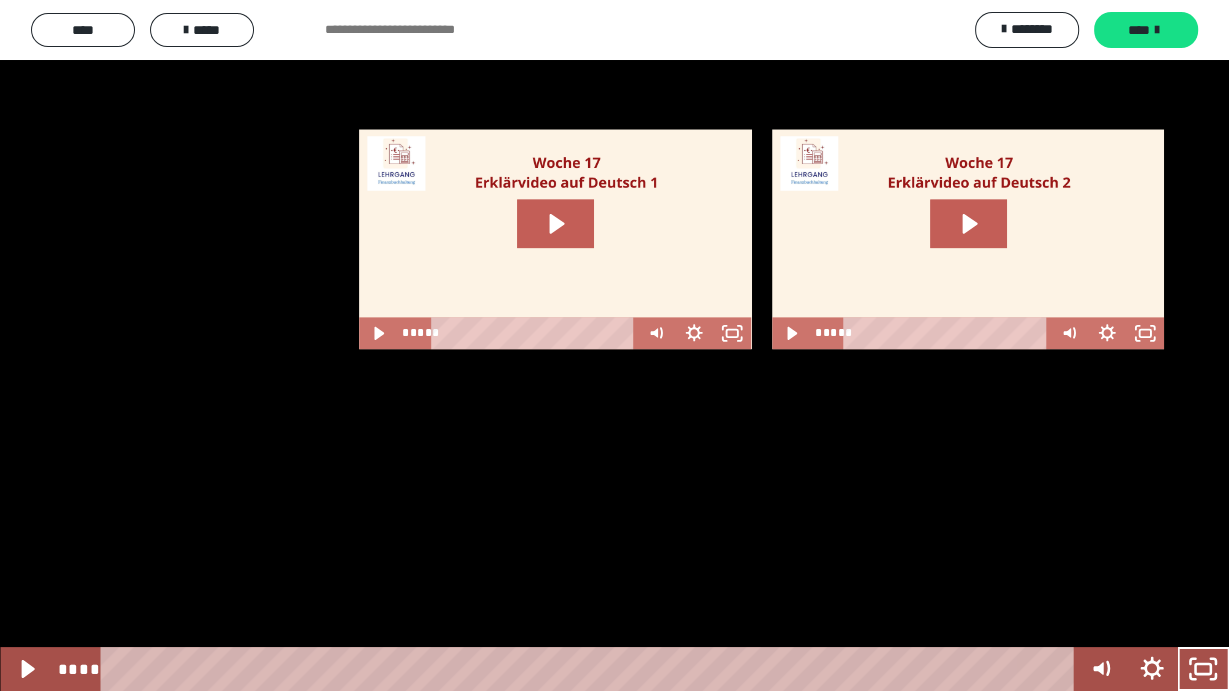 click at bounding box center [614, 345] 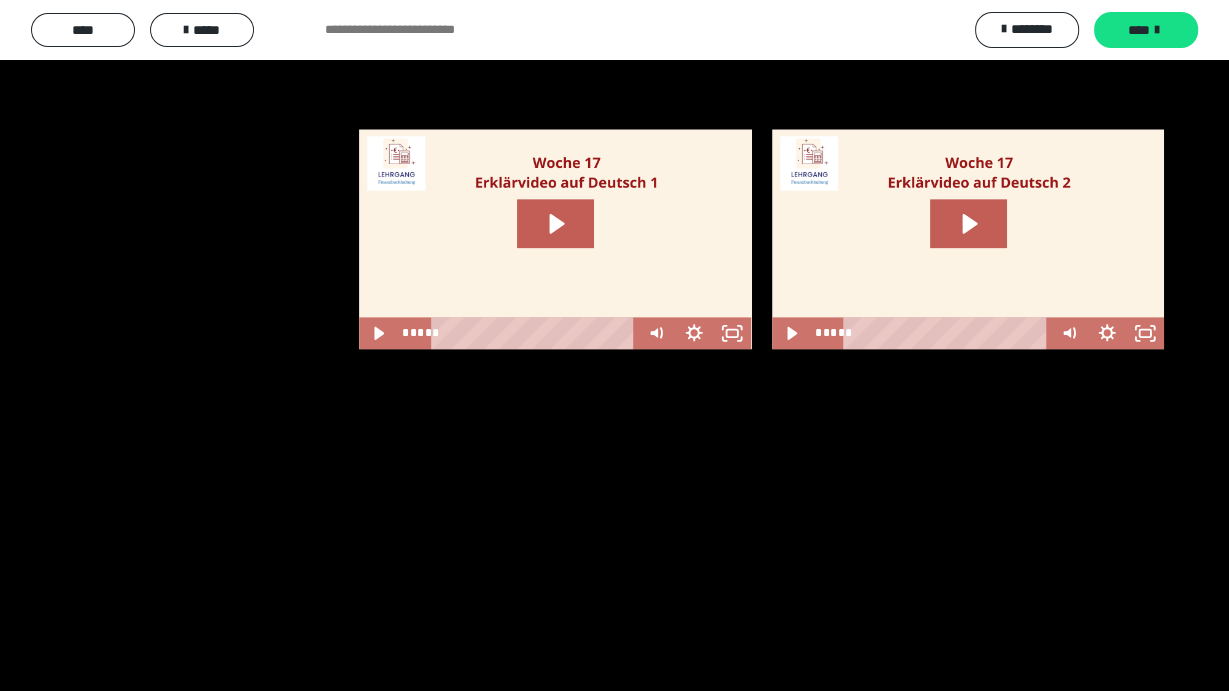 click at bounding box center [614, 345] 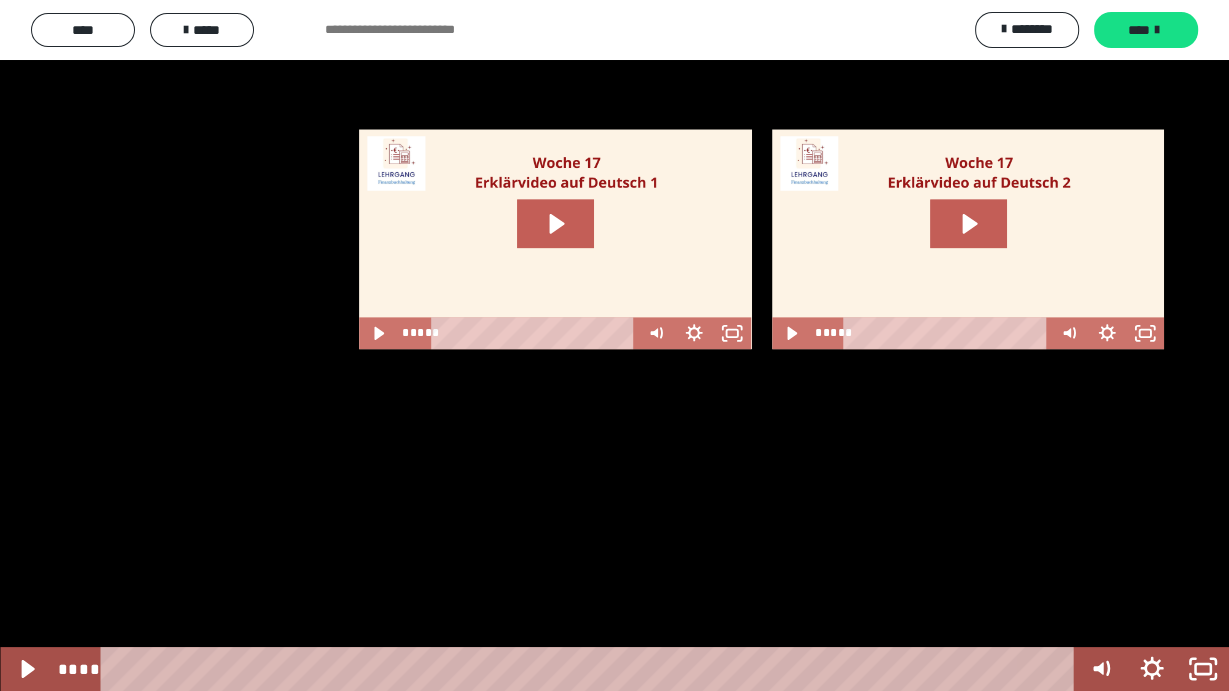 click at bounding box center (614, 345) 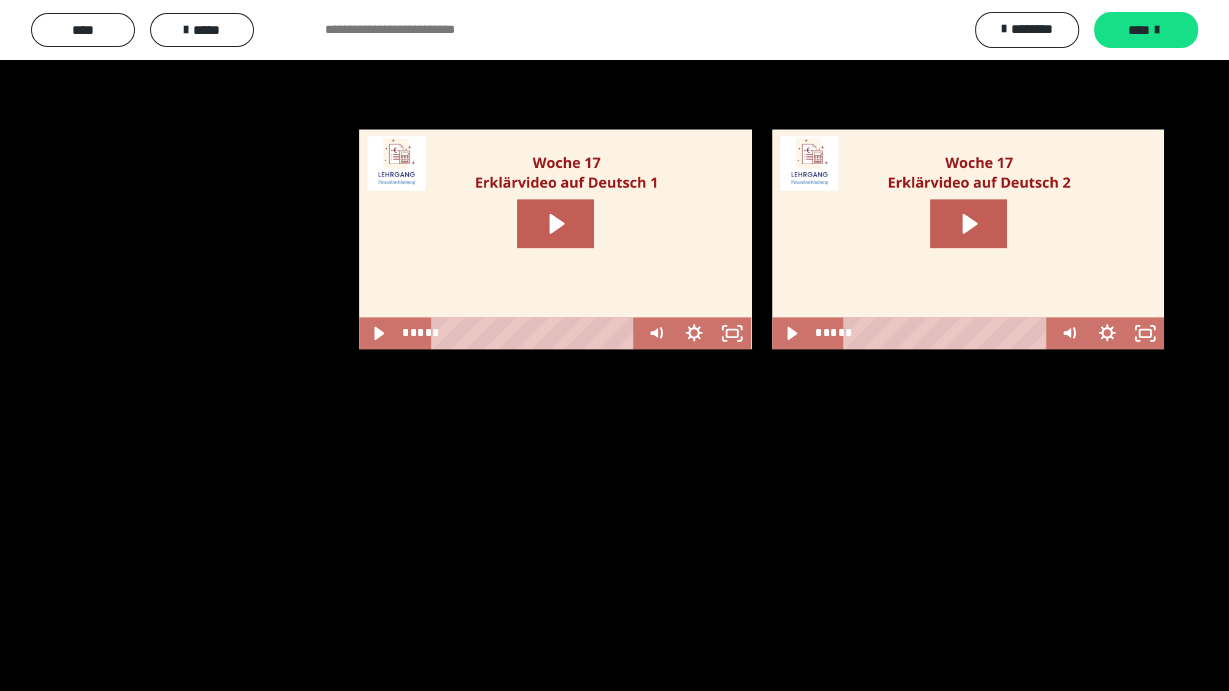 click at bounding box center (614, 345) 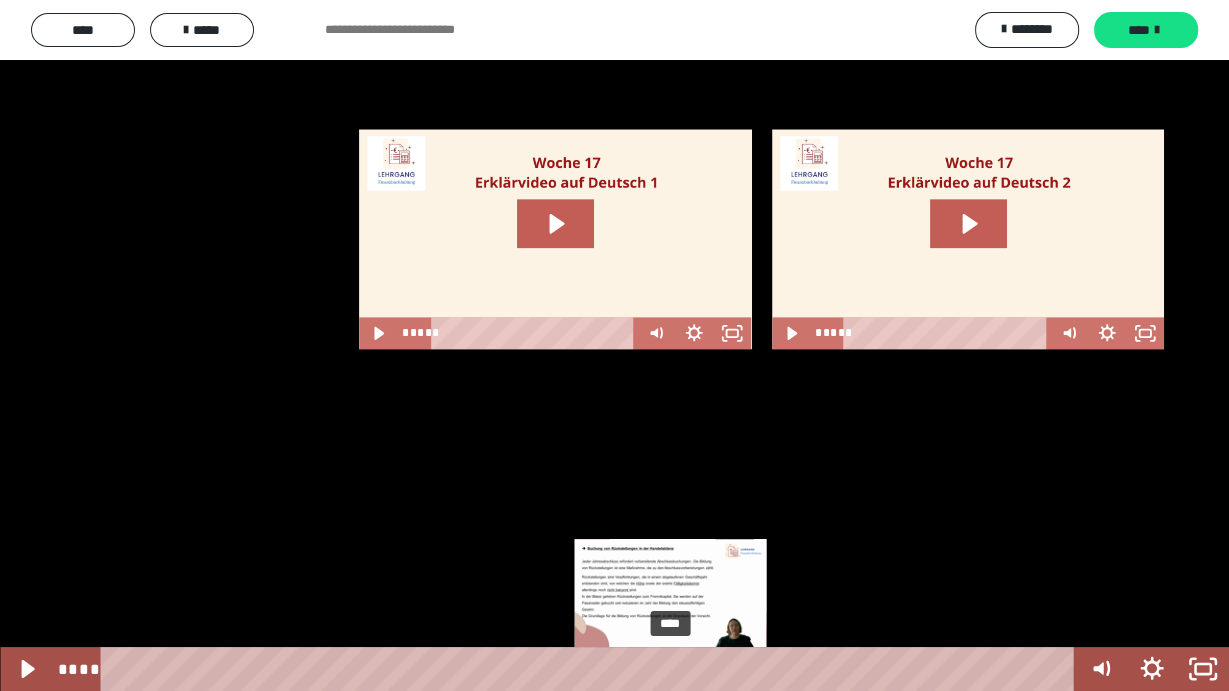 click on "****" at bounding box center (590, 669) 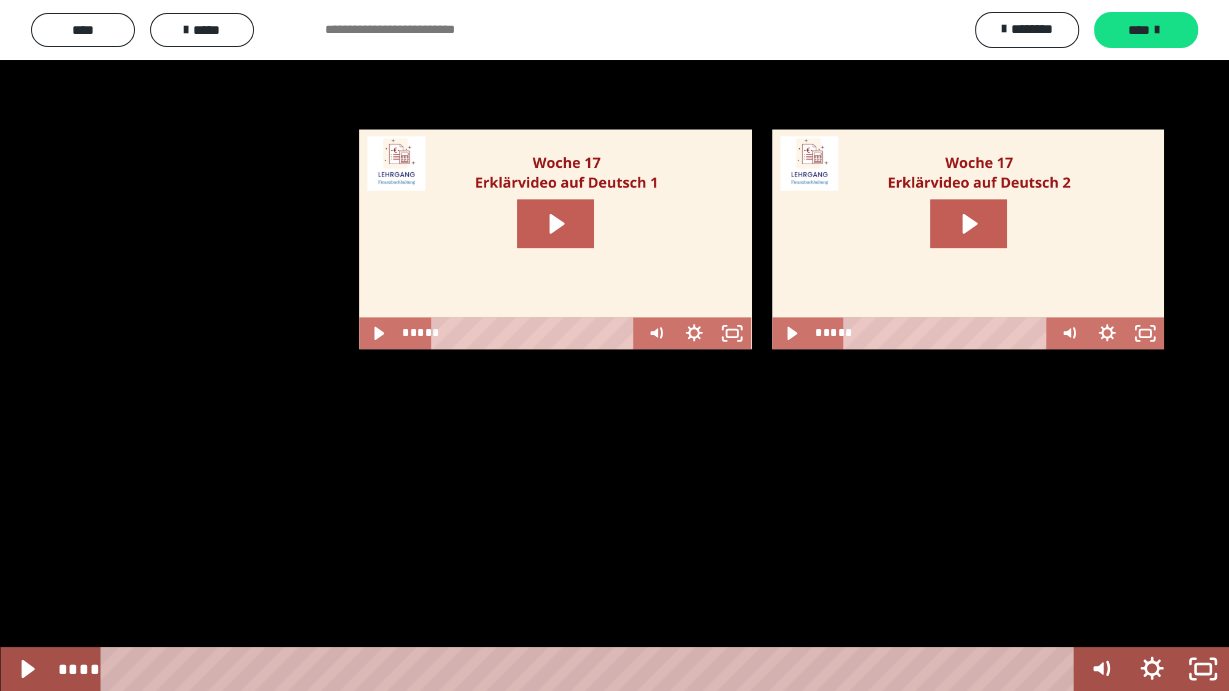 click at bounding box center (614, 345) 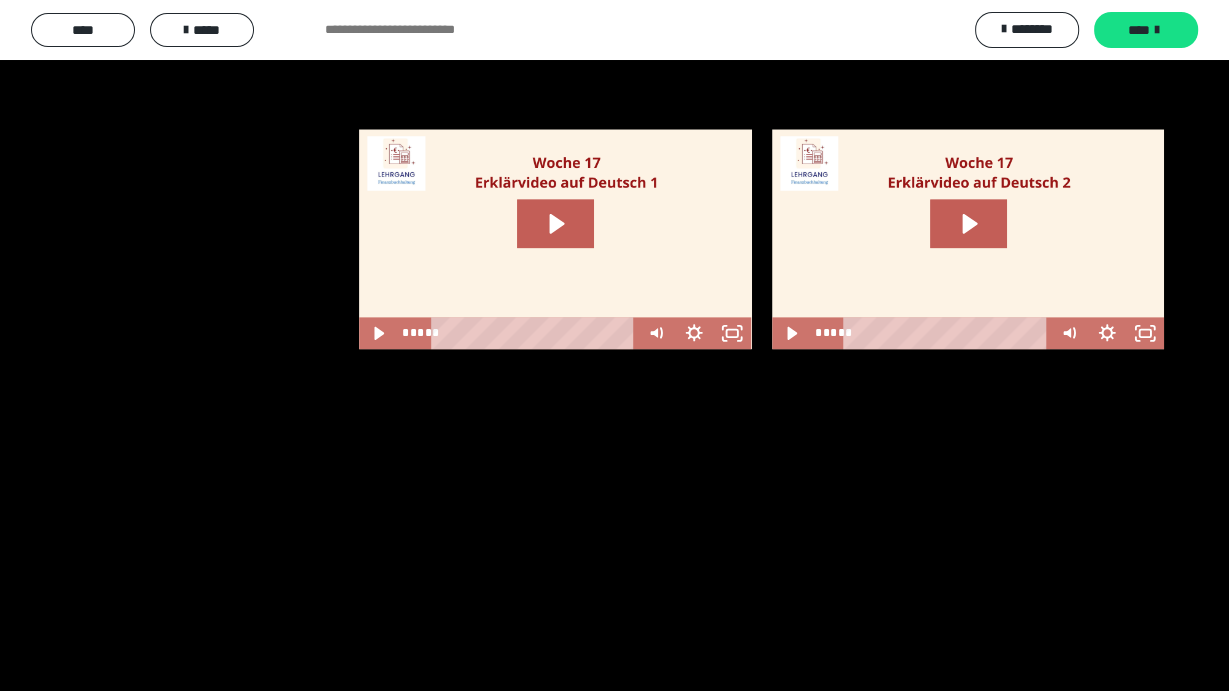 click at bounding box center [614, 345] 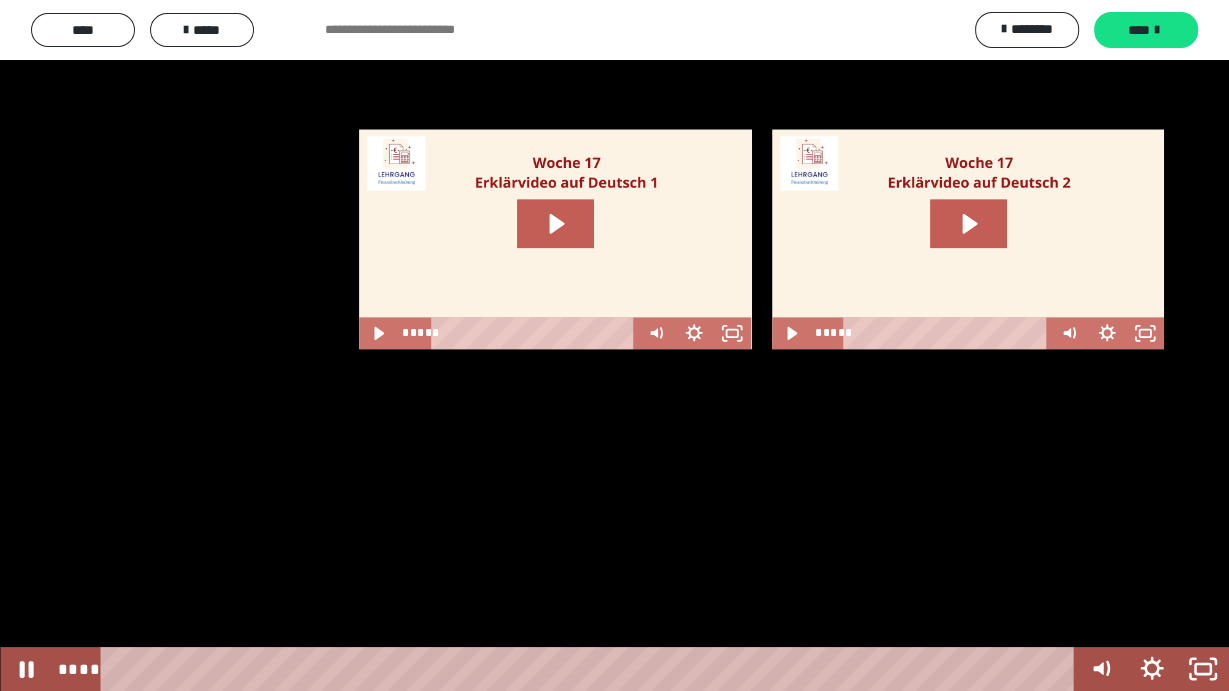 click at bounding box center [614, 345] 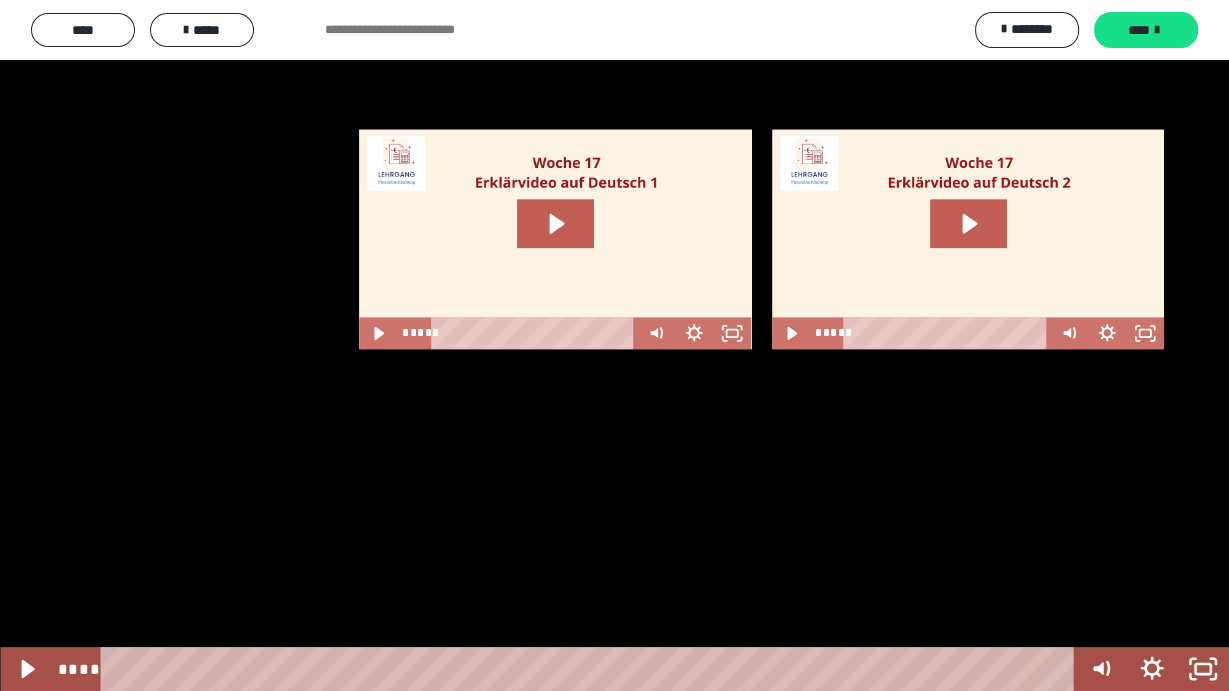 click at bounding box center (614, 345) 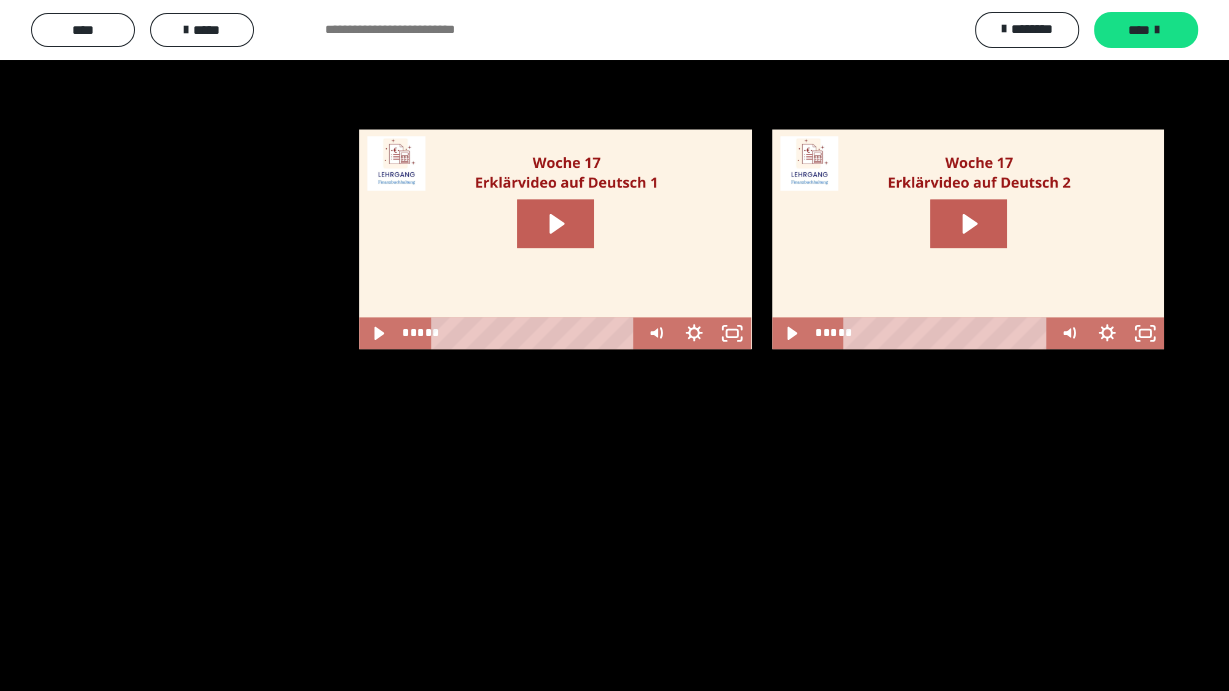 click at bounding box center [614, 345] 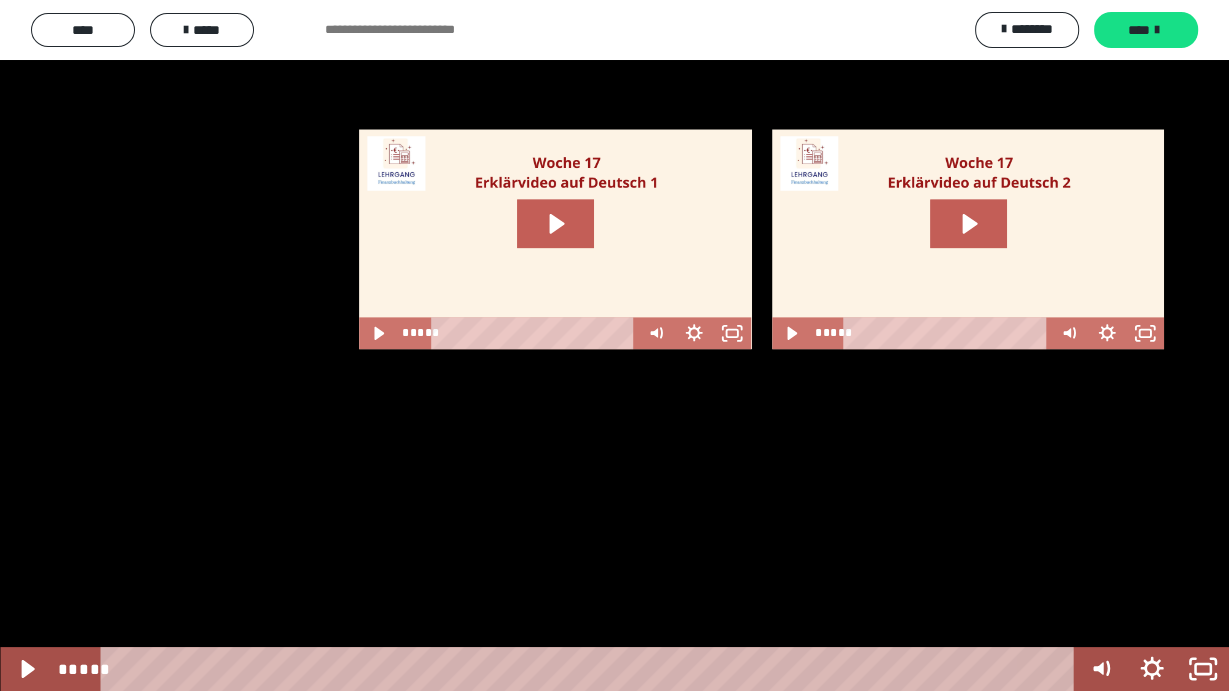click at bounding box center [614, 345] 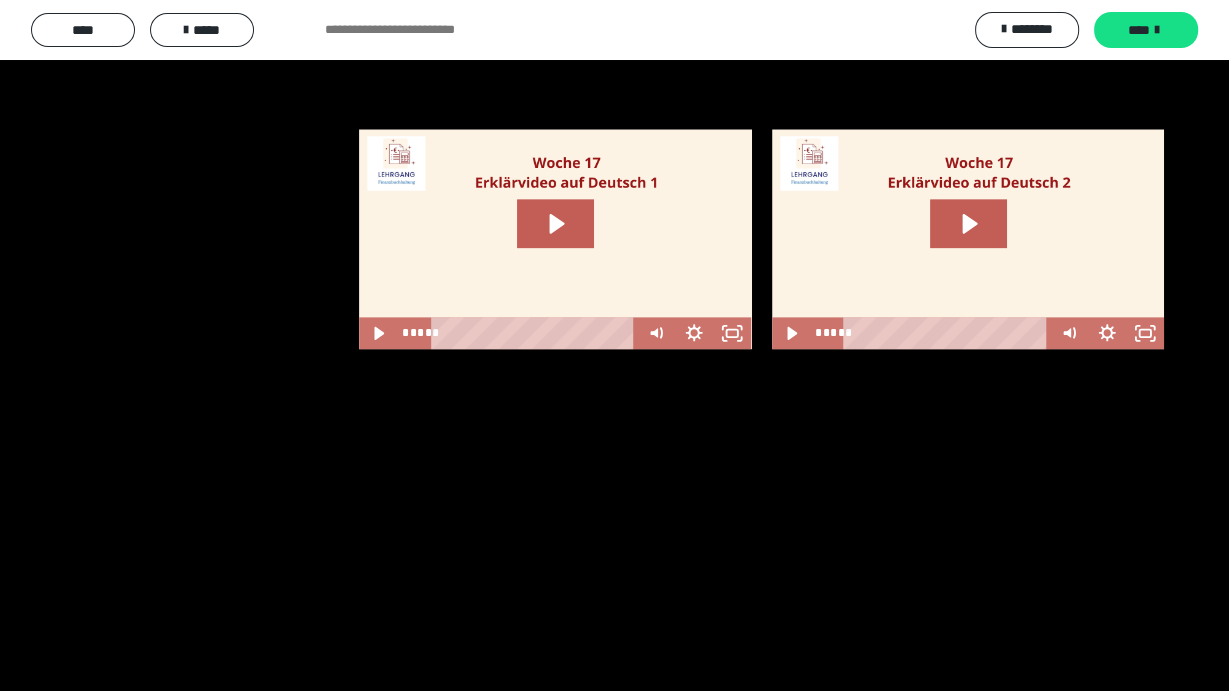 click at bounding box center [614, 345] 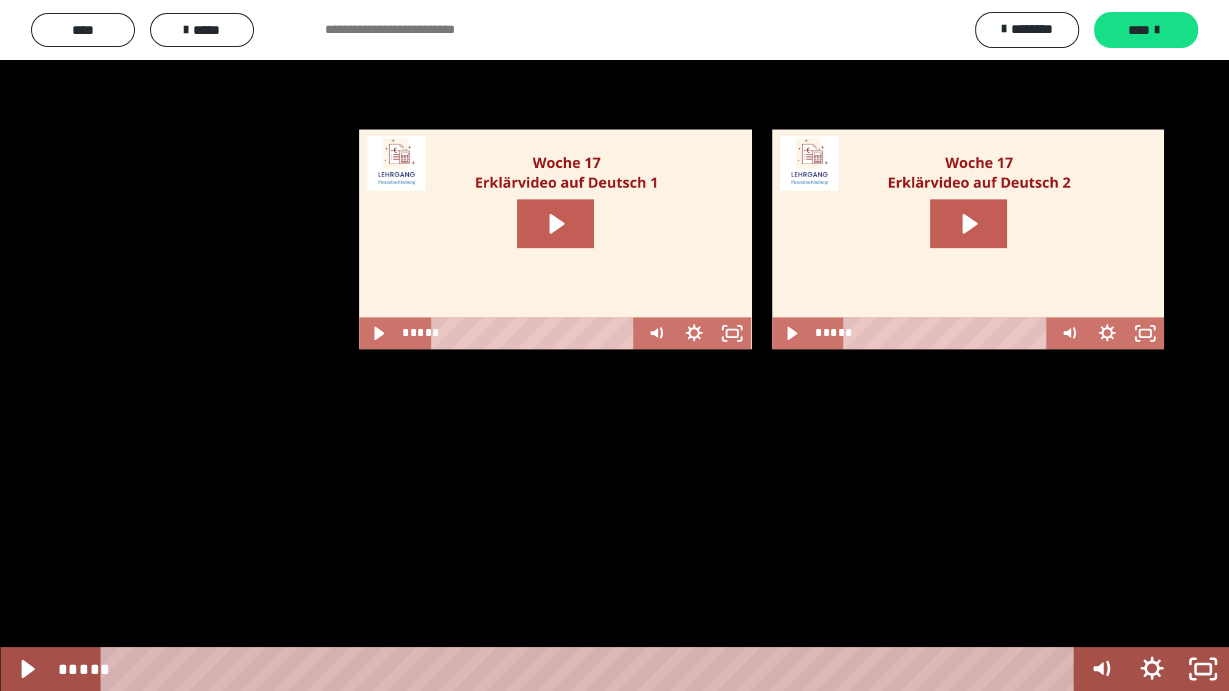 click at bounding box center (614, 345) 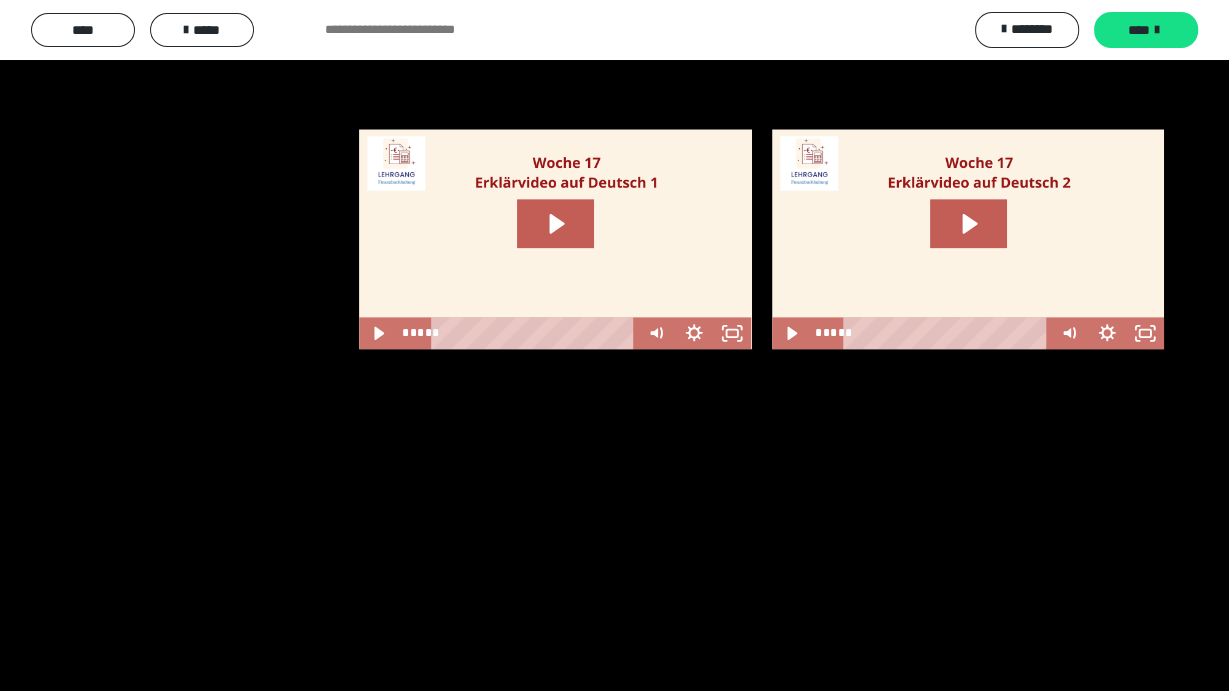 click at bounding box center [614, 345] 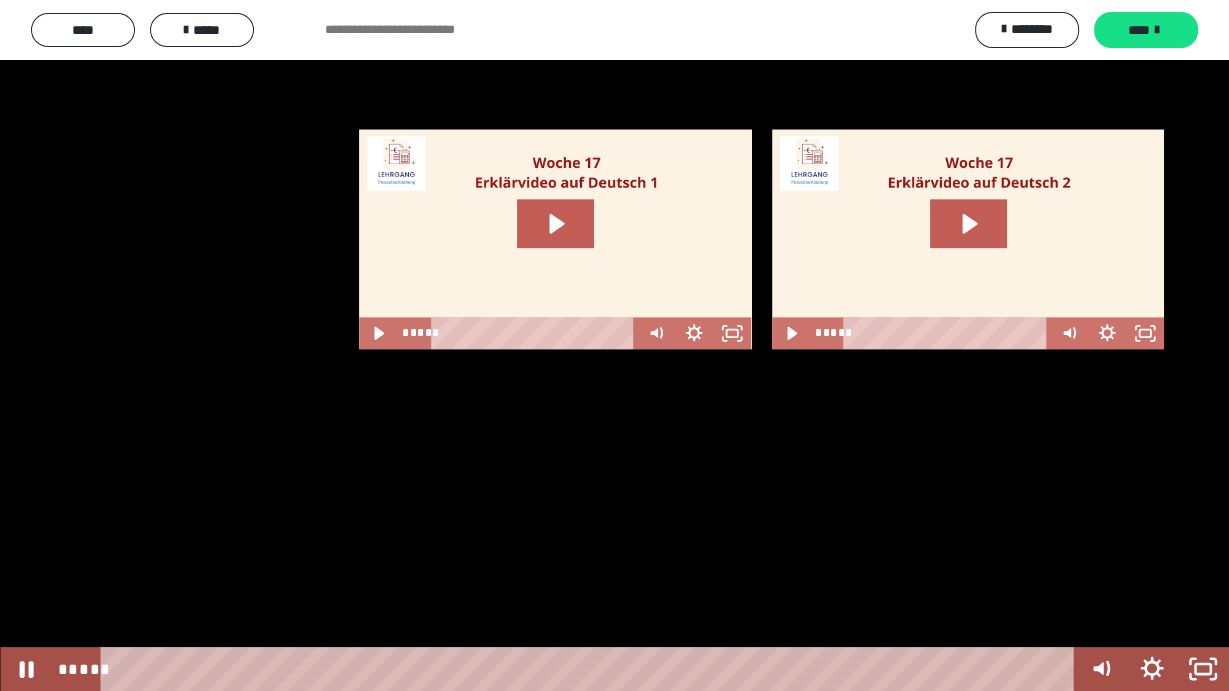 click at bounding box center (614, 345) 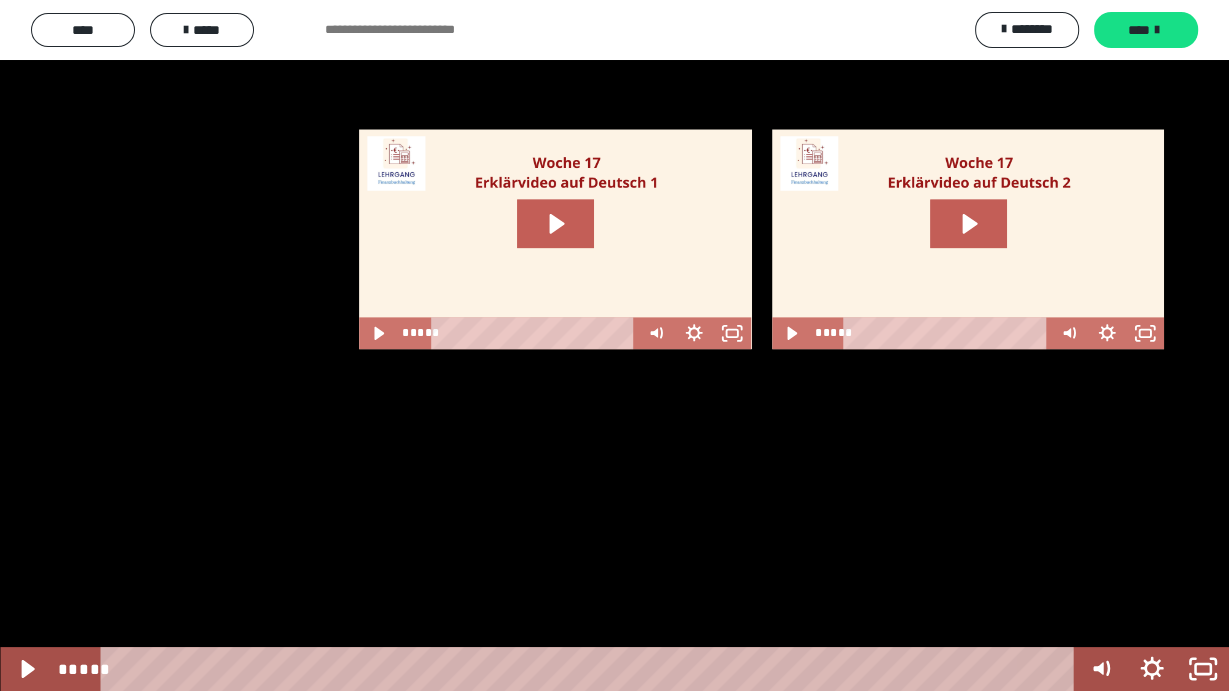 click at bounding box center (614, 345) 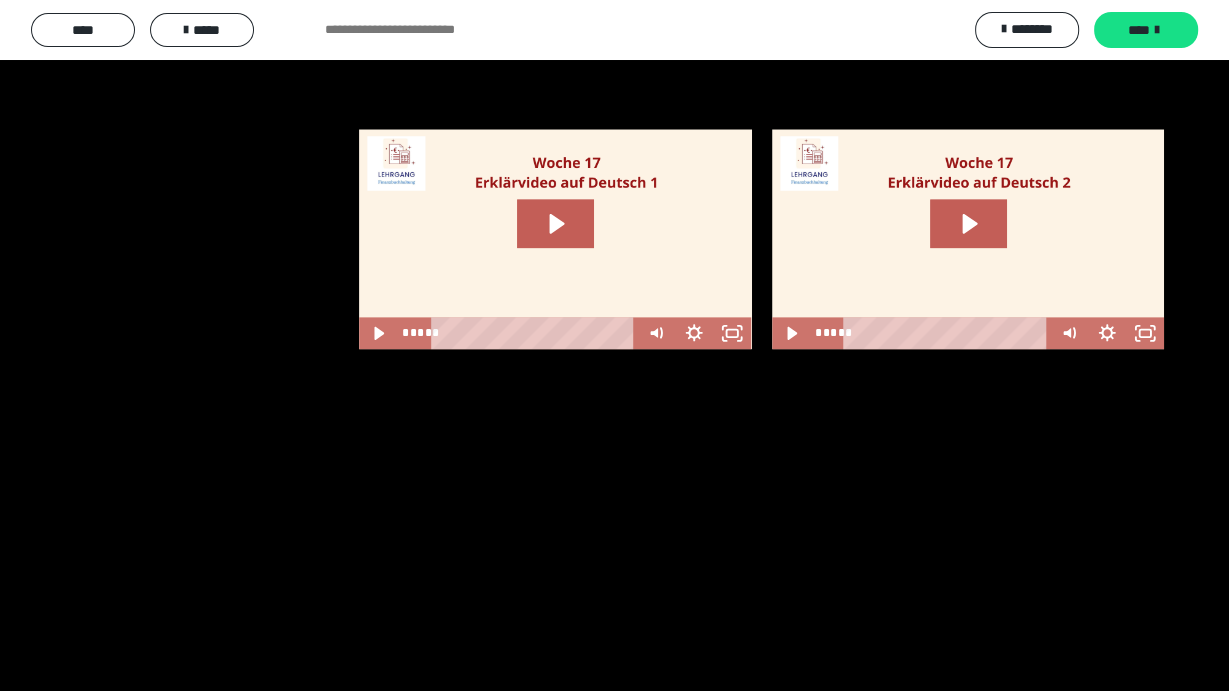 click at bounding box center [614, 345] 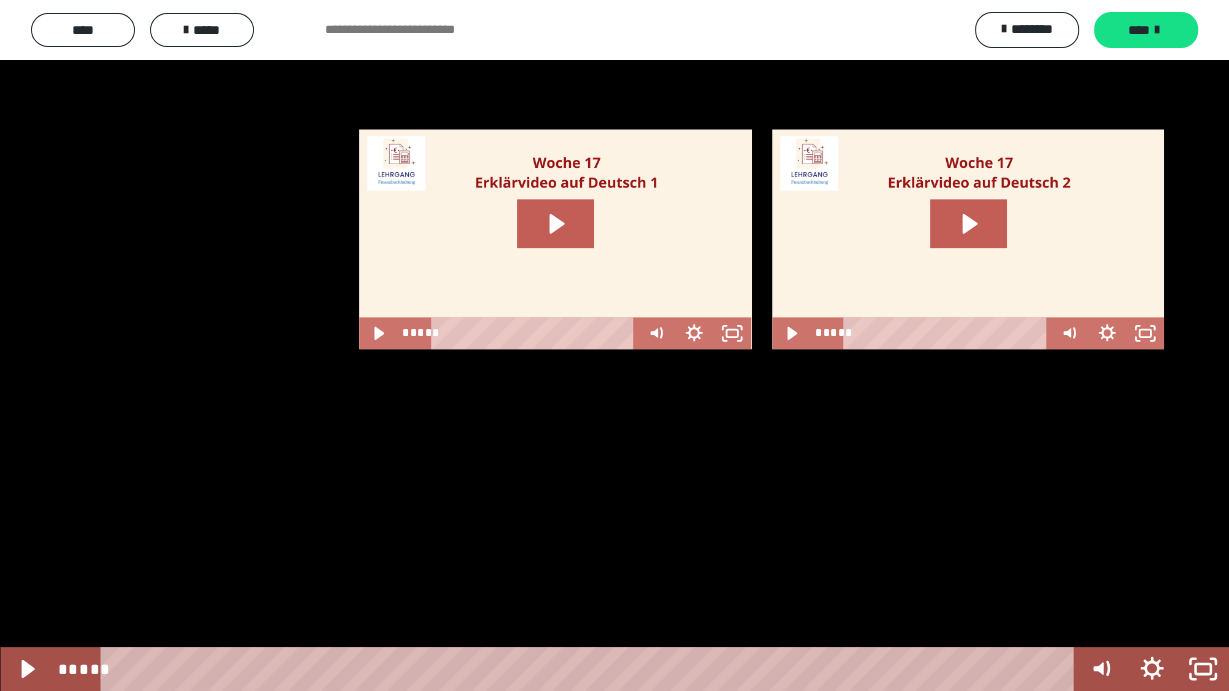 click at bounding box center [614, 345] 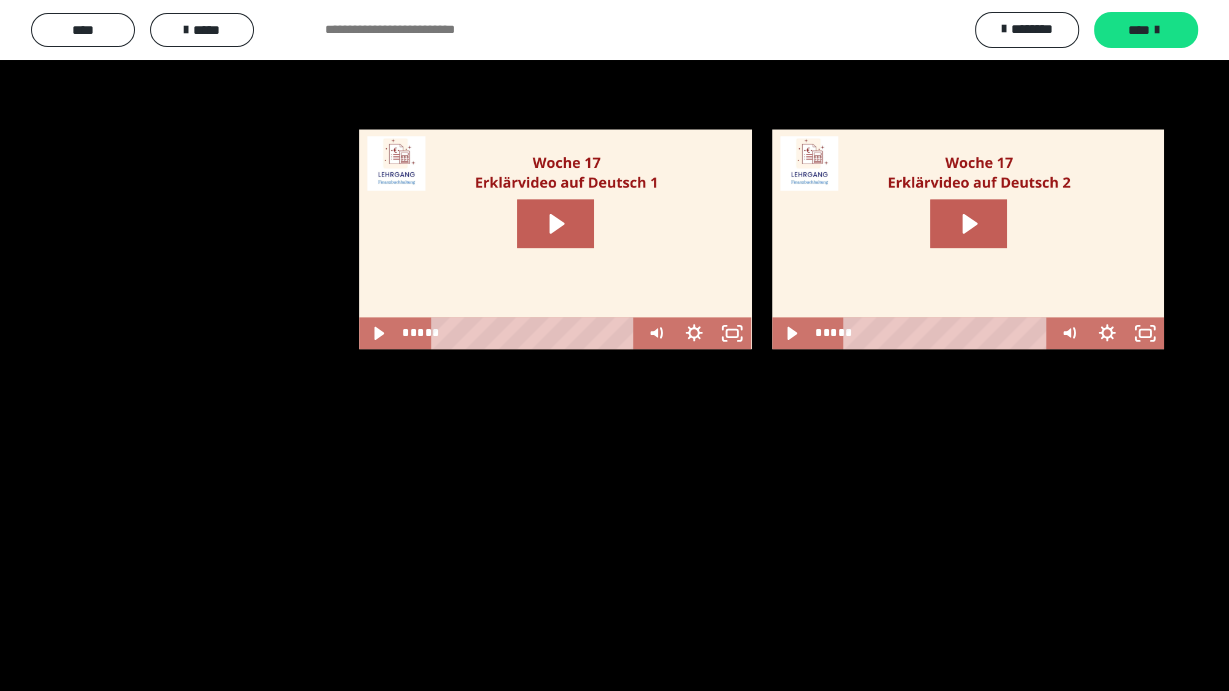 click at bounding box center (614, 345) 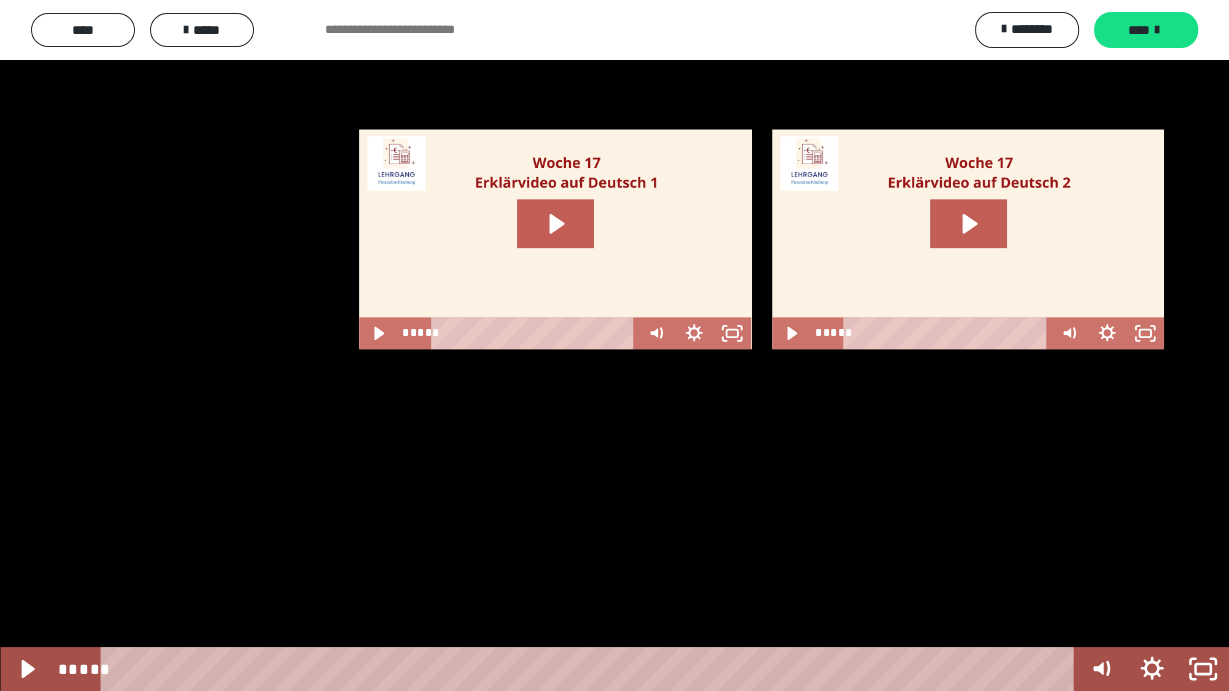 click at bounding box center (614, 345) 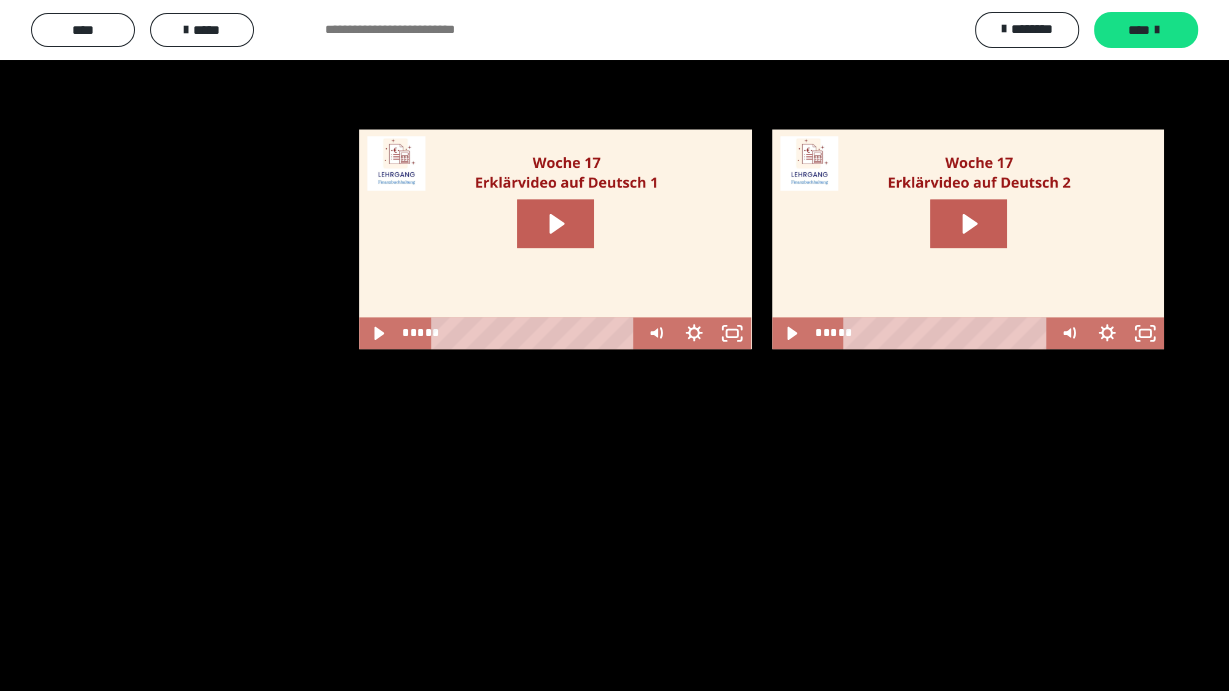 click at bounding box center [614, 345] 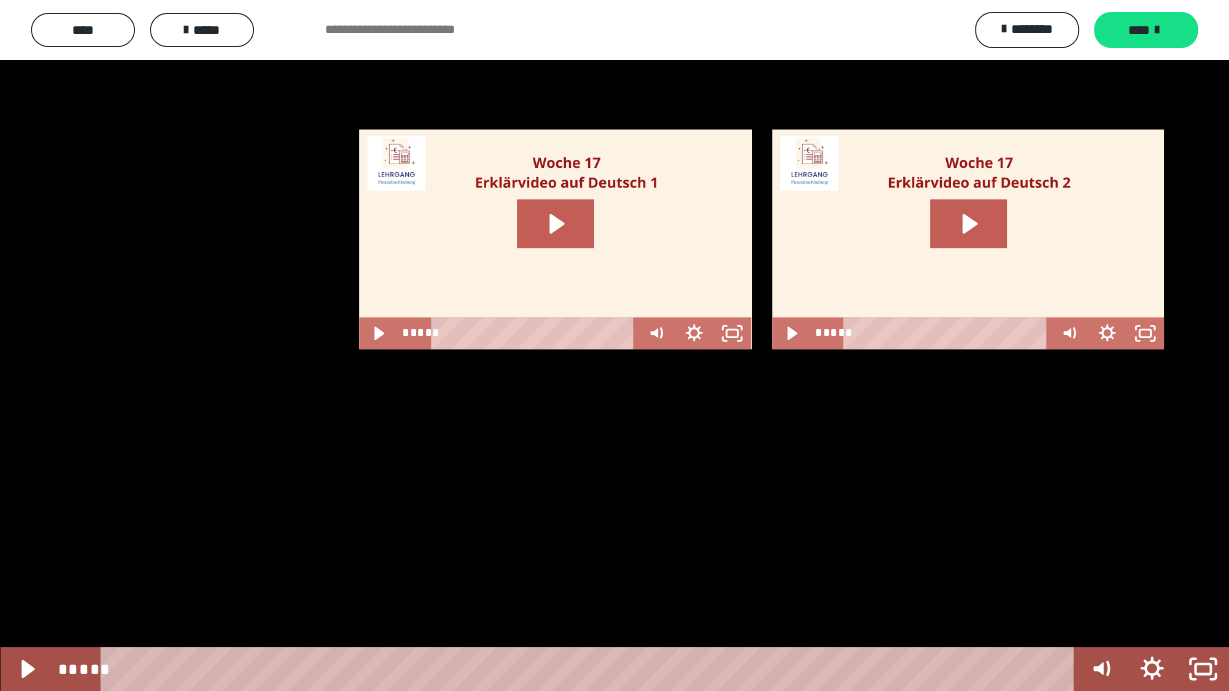 click at bounding box center [614, 345] 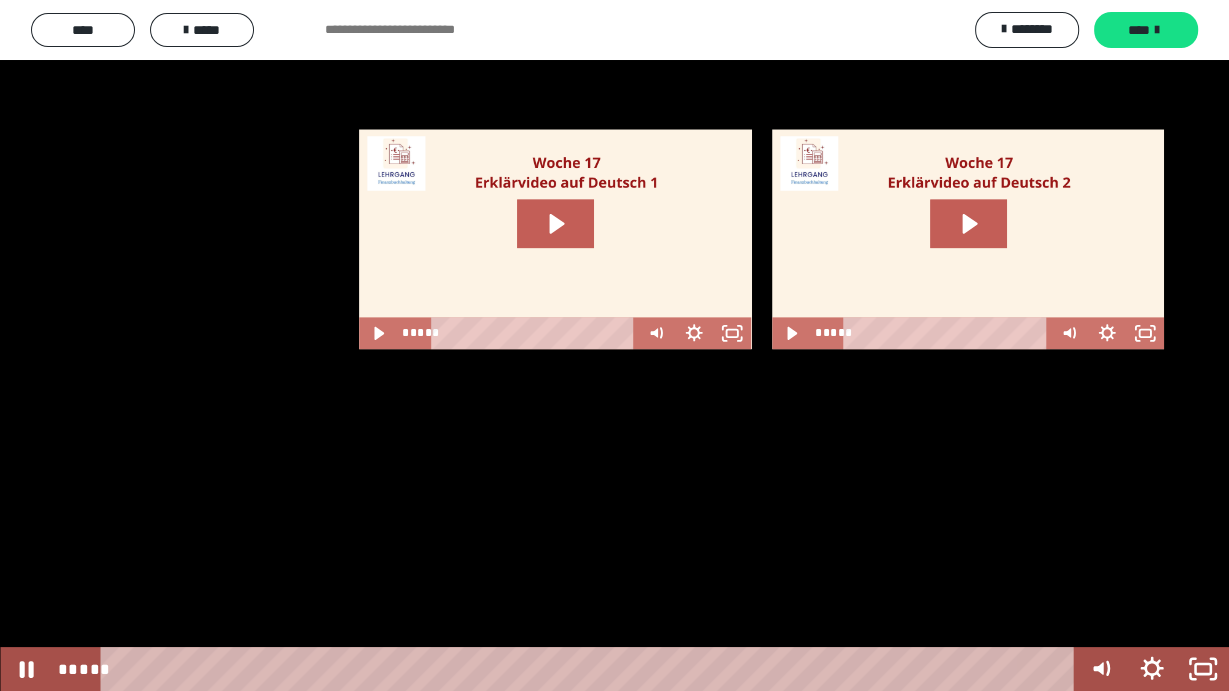 click at bounding box center (614, 345) 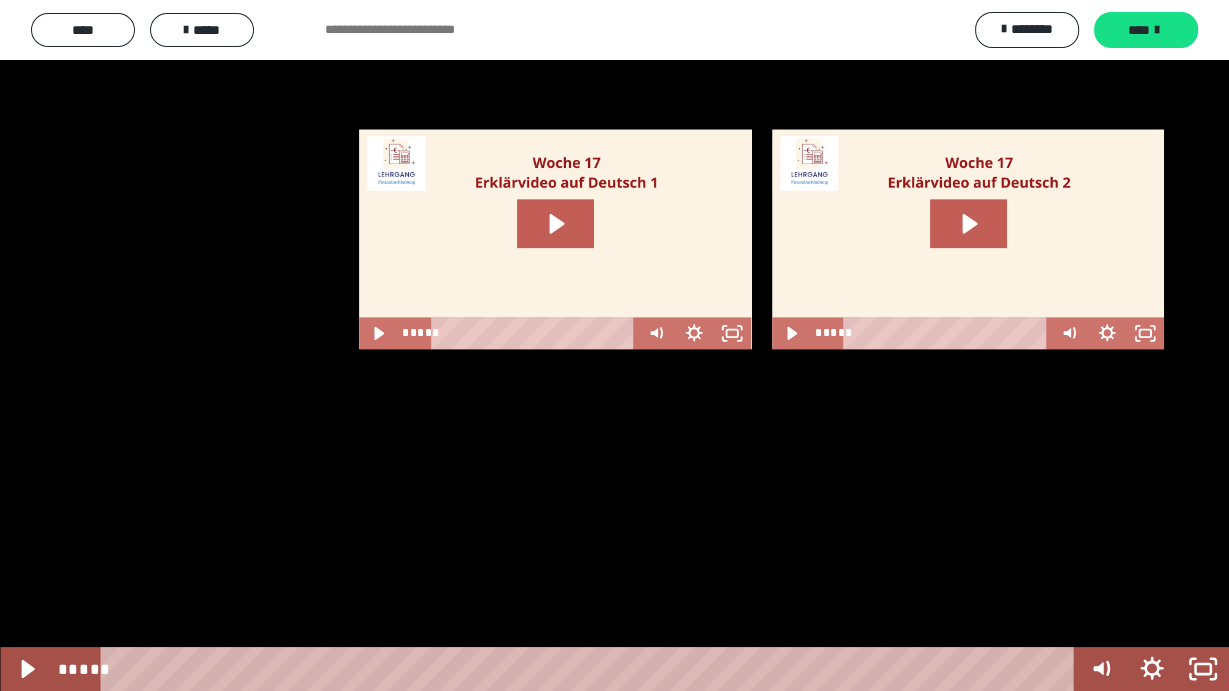 click at bounding box center [614, 345] 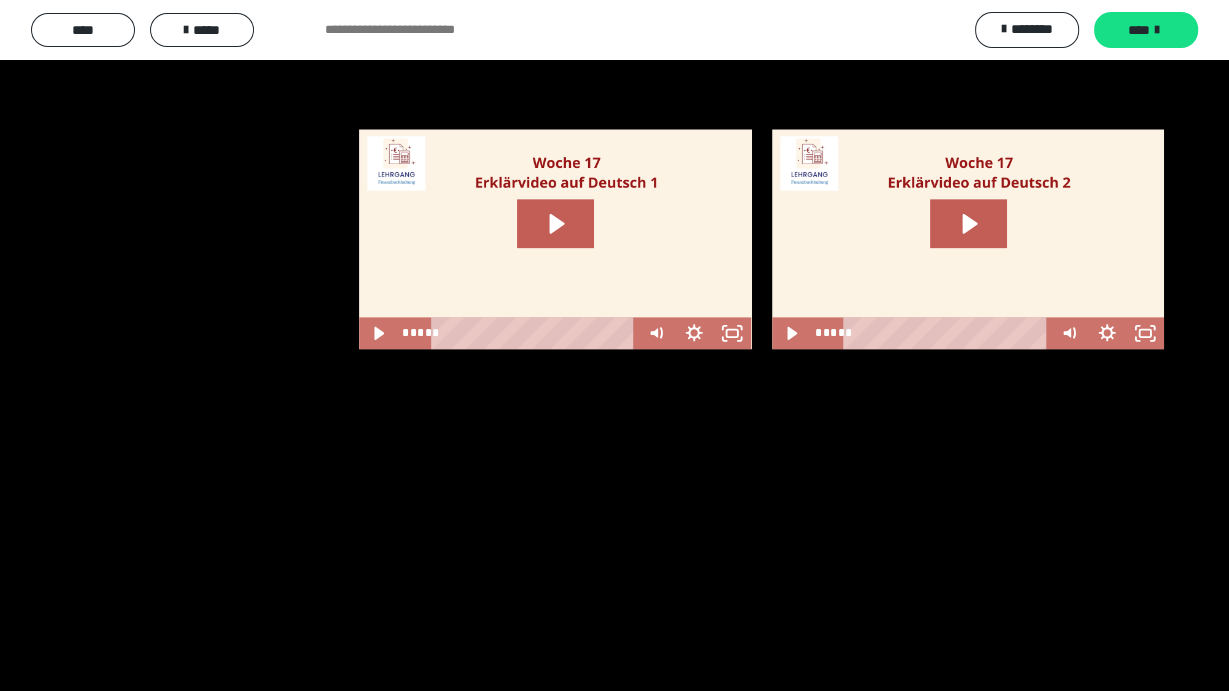 click at bounding box center [614, 345] 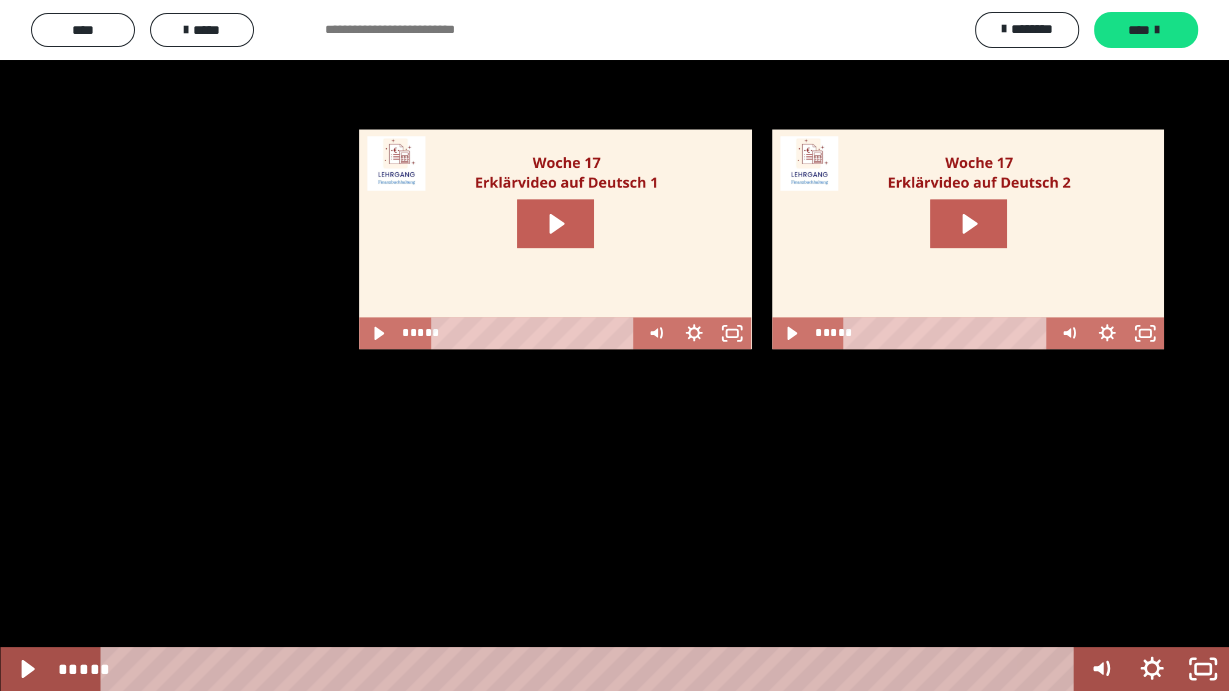 click at bounding box center [614, 345] 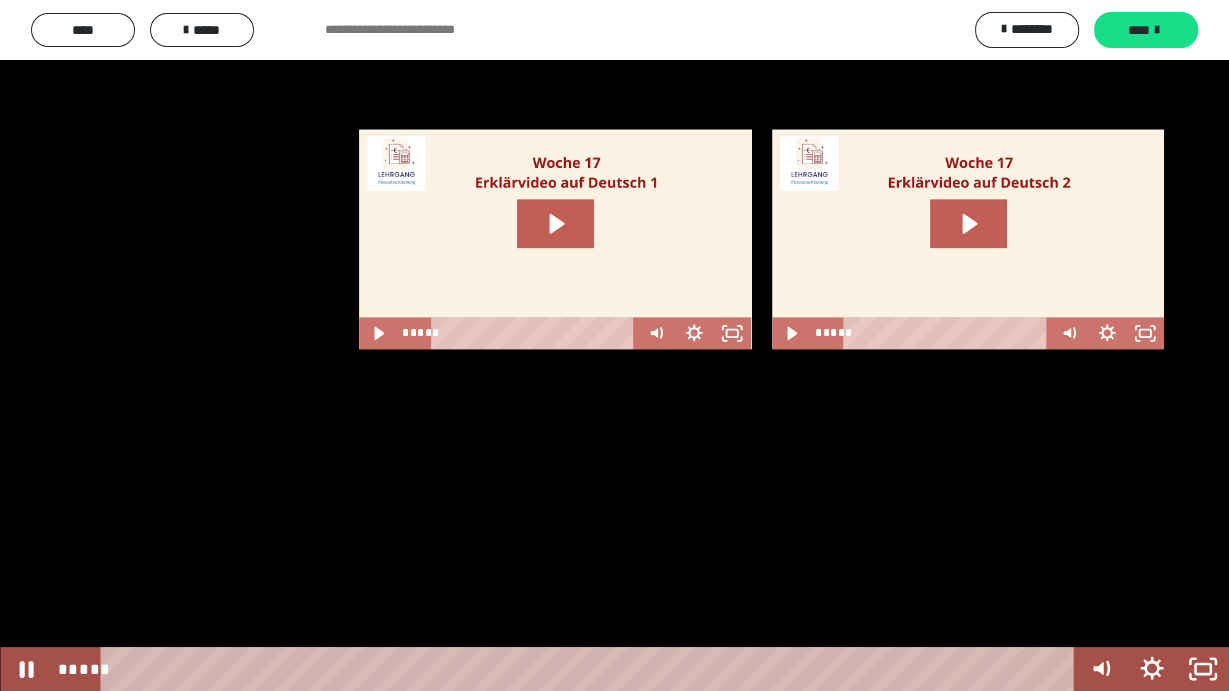 click at bounding box center [614, 345] 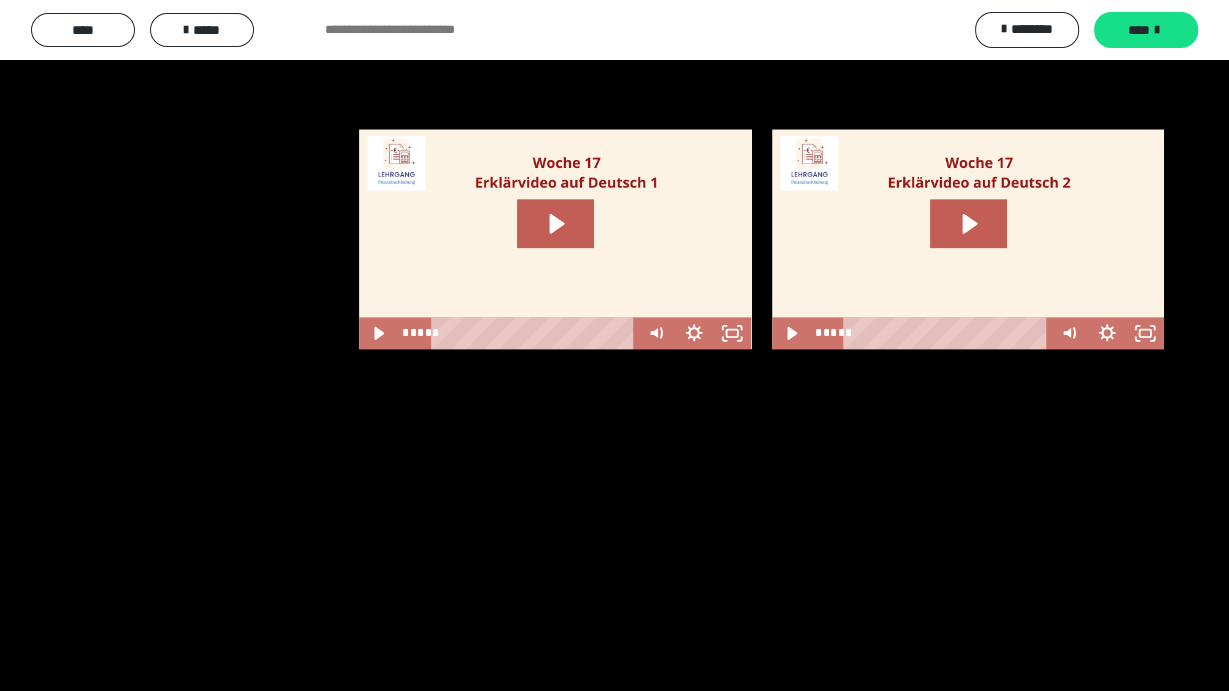 click at bounding box center [614, 345] 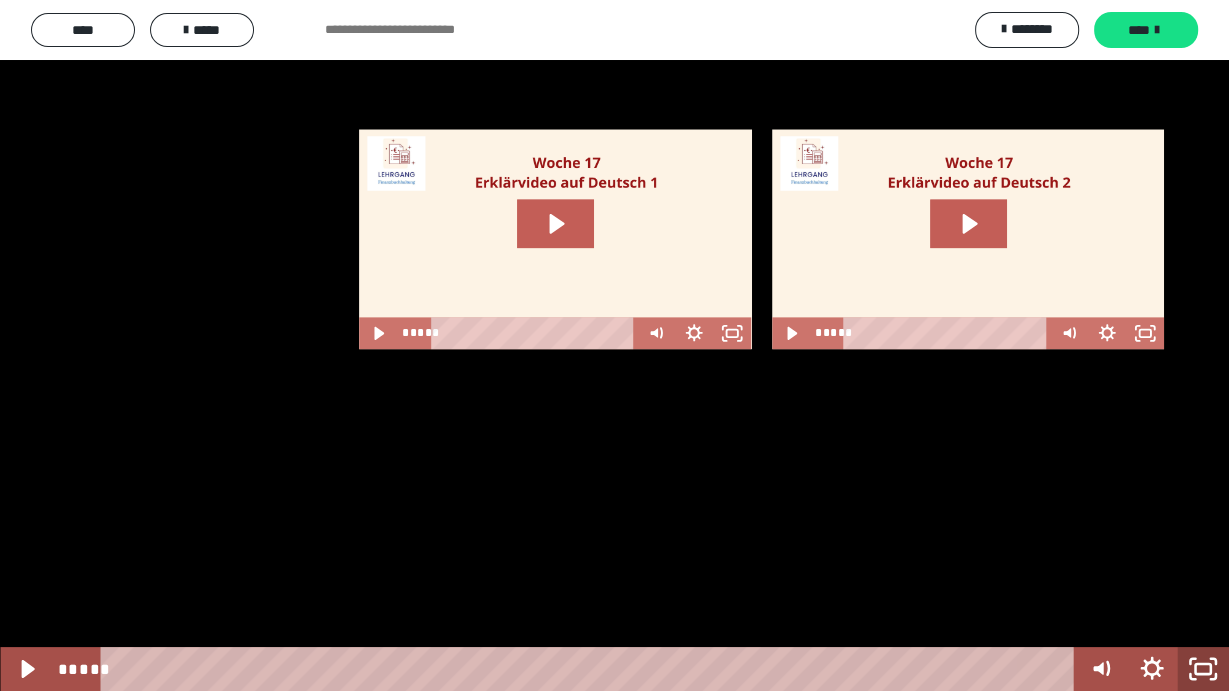 click 